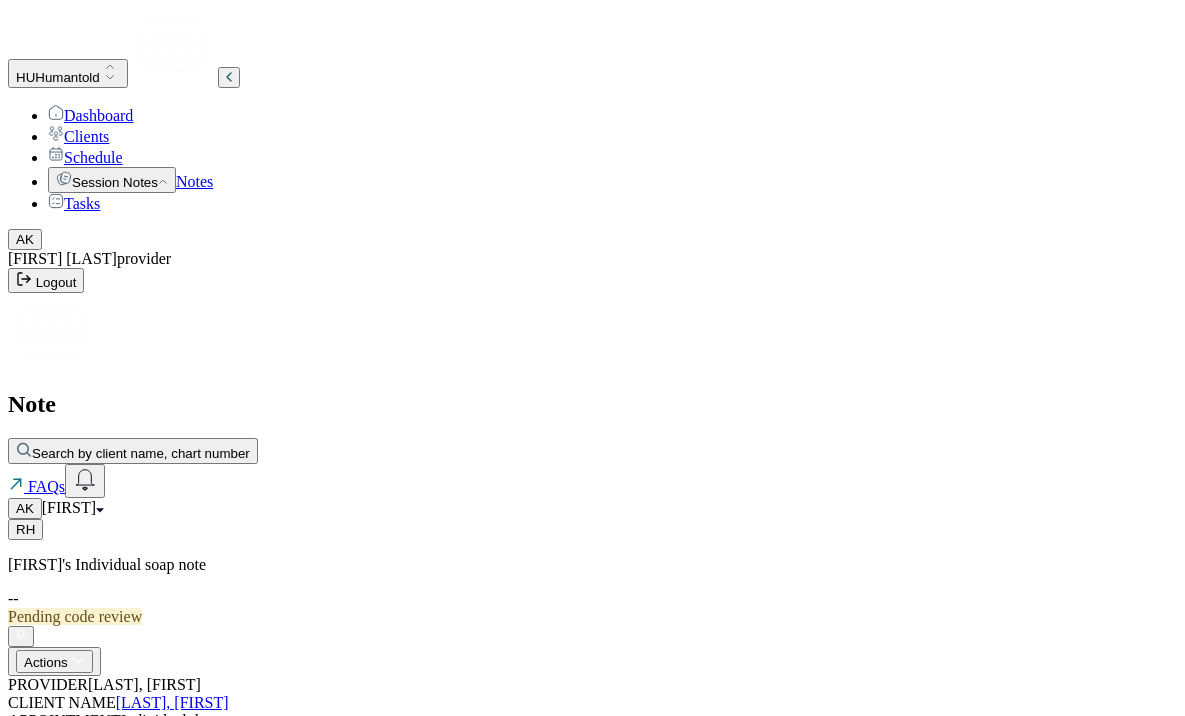 scroll, scrollTop: 0, scrollLeft: 0, axis: both 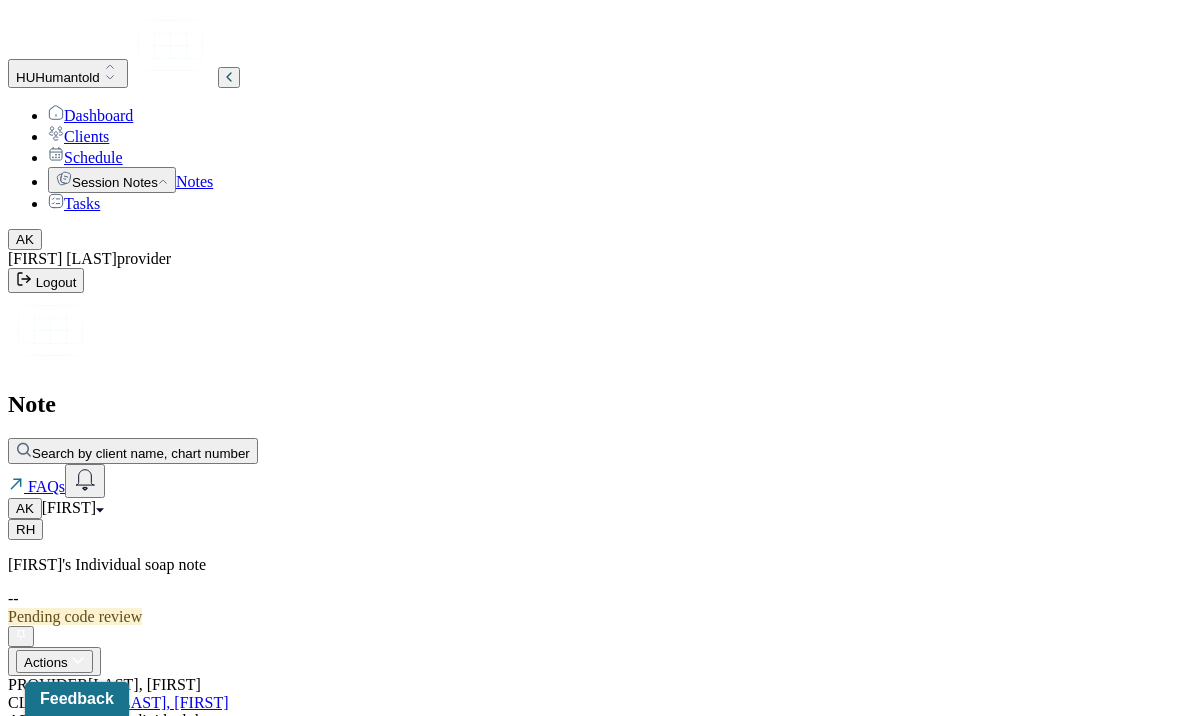 click on "Notes" at bounding box center [194, 181] 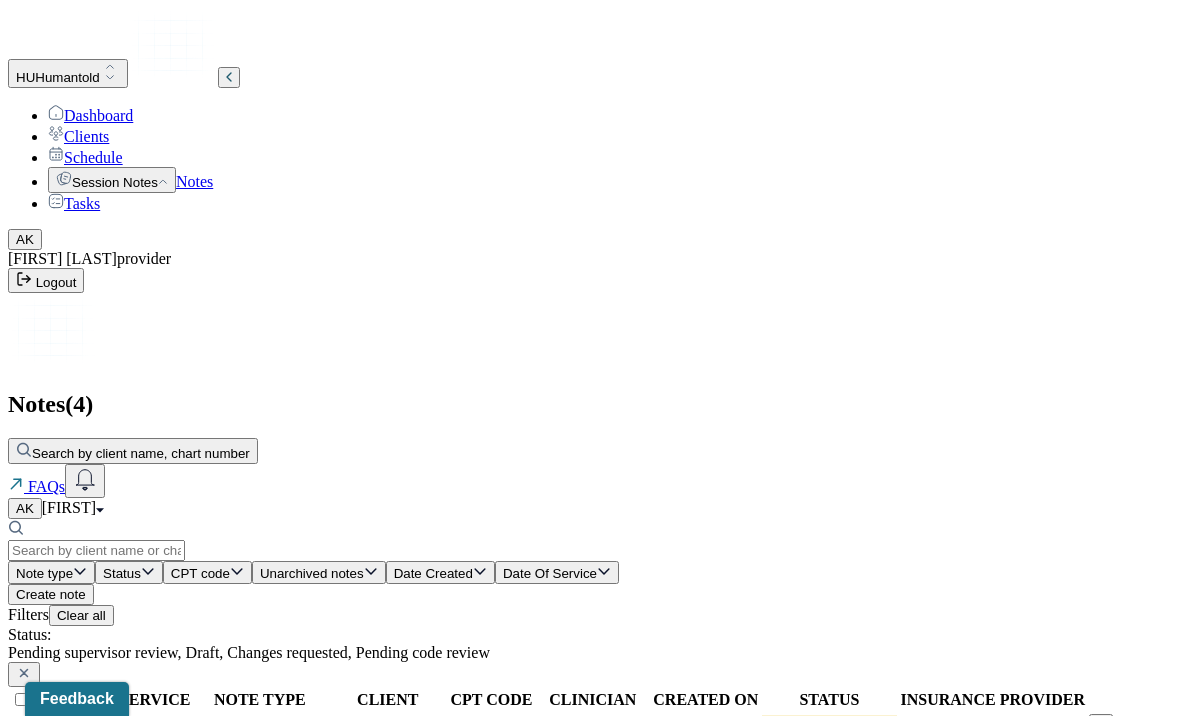 click on "Create note" at bounding box center [51, 594] 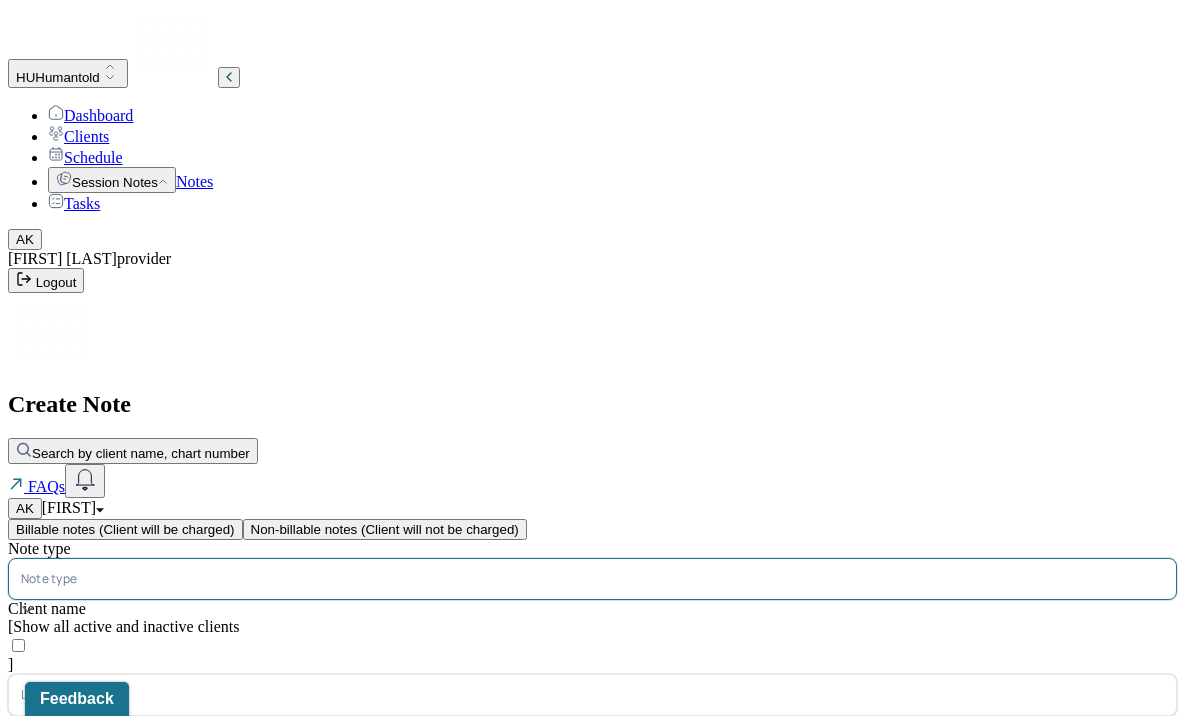 click at bounding box center (622, 579) 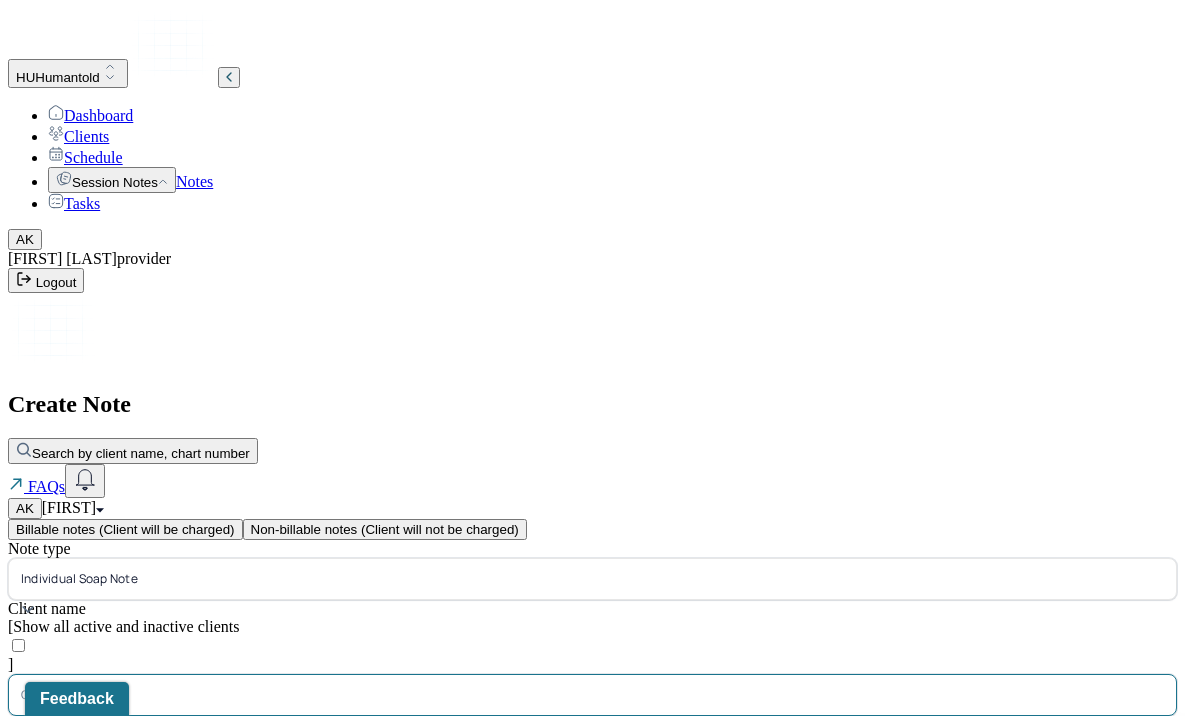 click at bounding box center (94, 695) 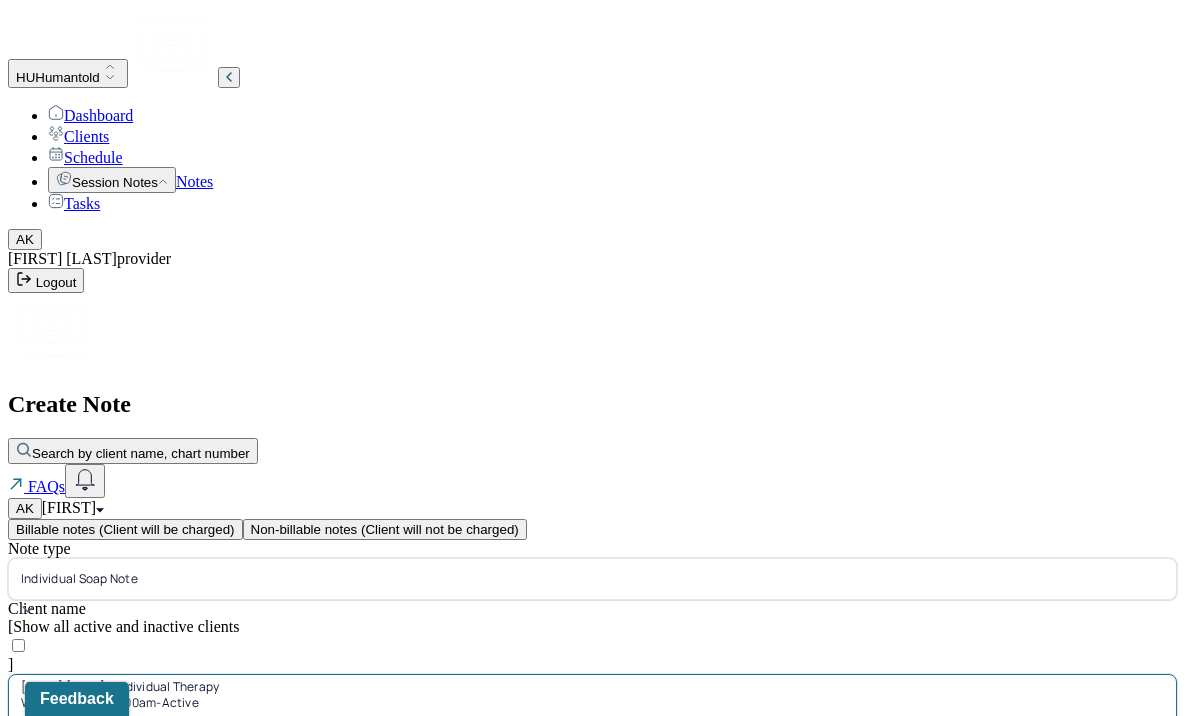 scroll, scrollTop: 11, scrollLeft: 0, axis: vertical 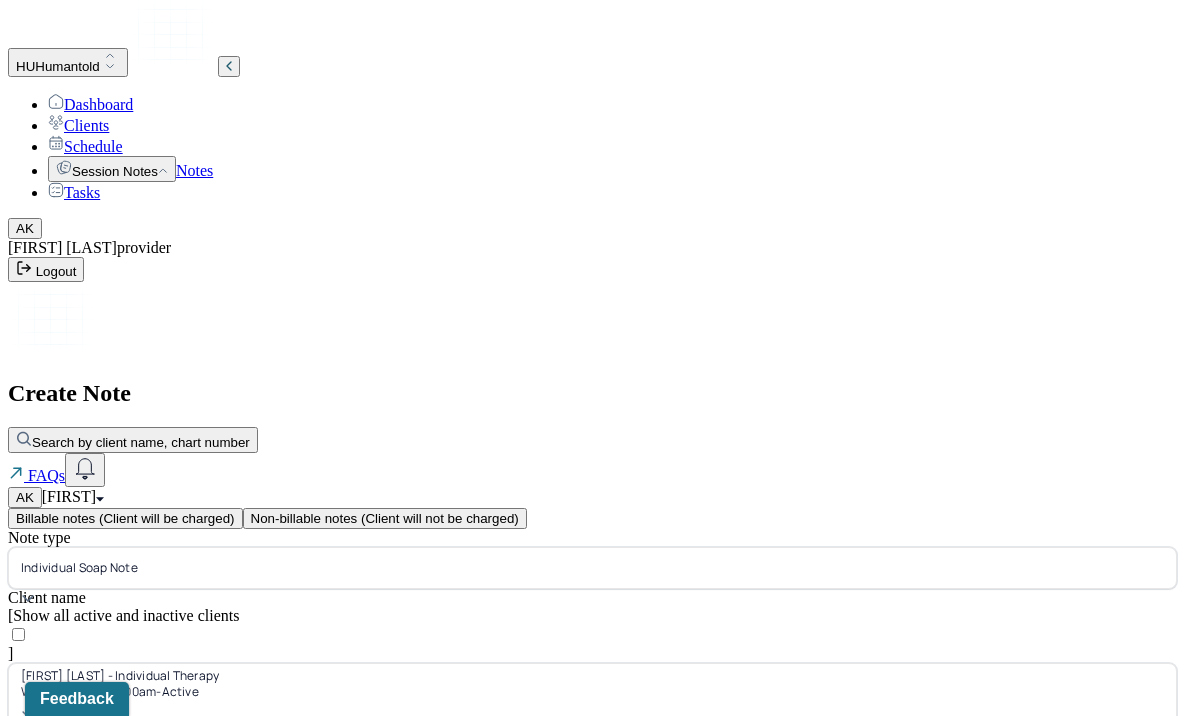 click on "11:00" at bounding box center [52, 918] 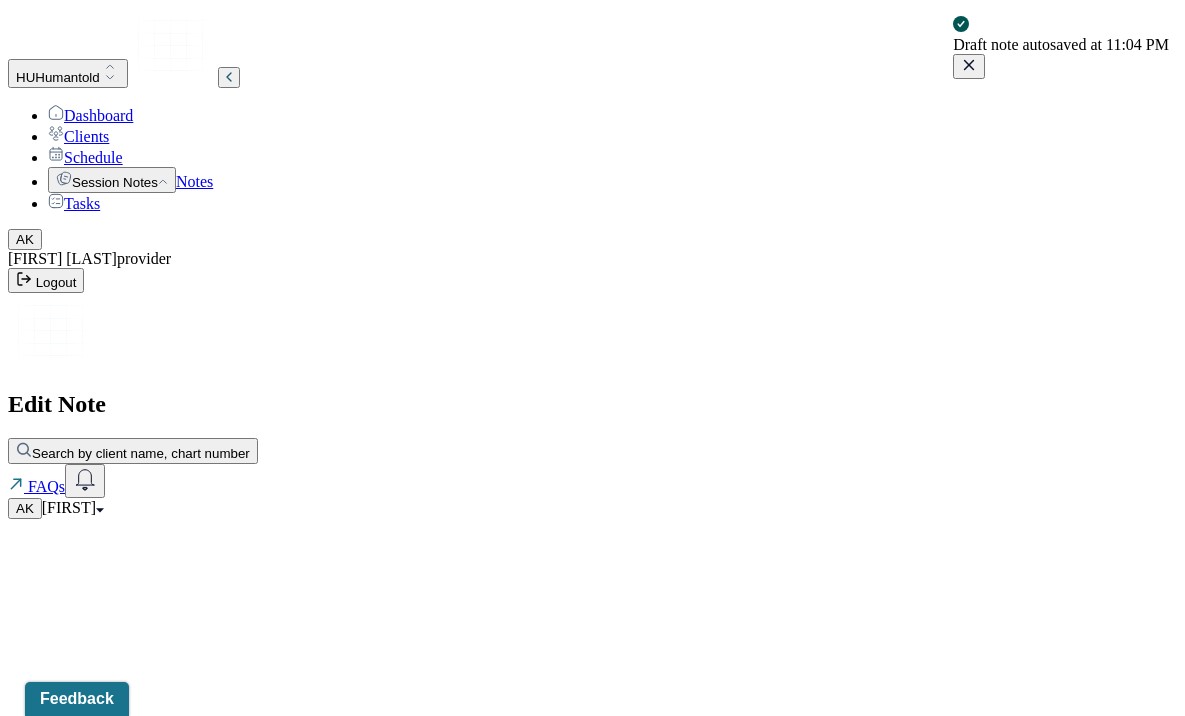 scroll, scrollTop: 0, scrollLeft: 0, axis: both 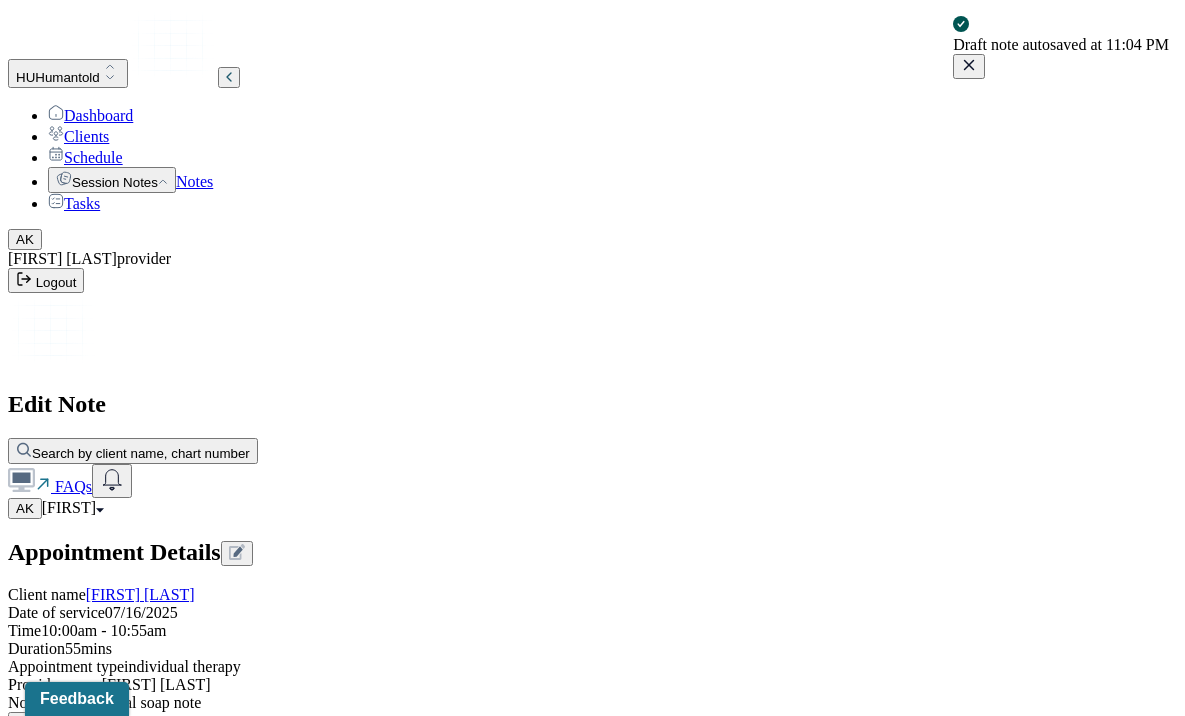click on "Load previous session note" at bounding box center (104, 873) 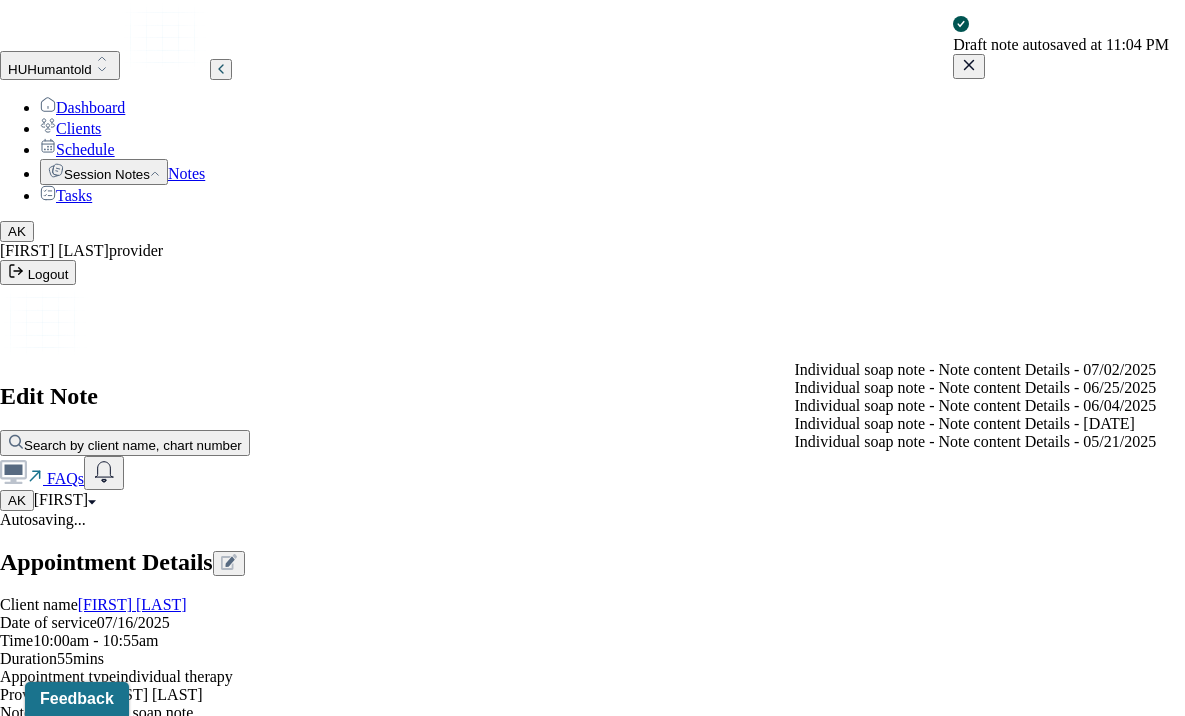 click on "Individual soap note   - Note content Details -   07/02/2025" at bounding box center [976, 370] 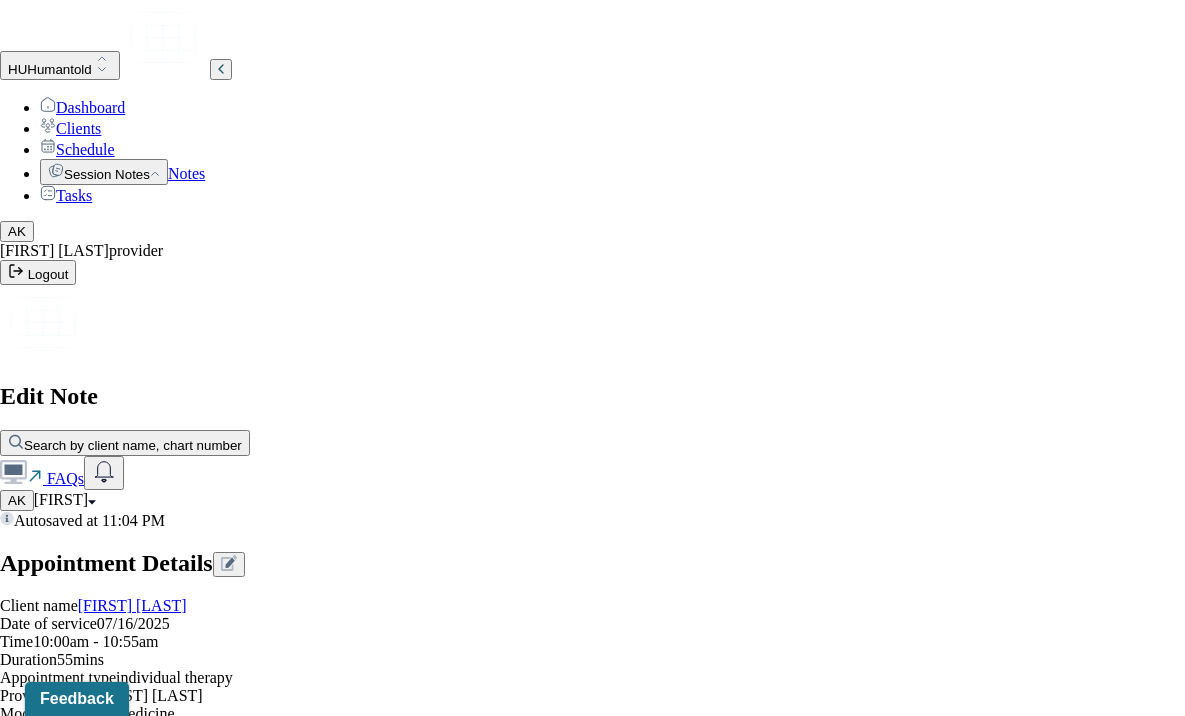 click on "Yes, Load Previous Note" at bounding box center [139, 4267] 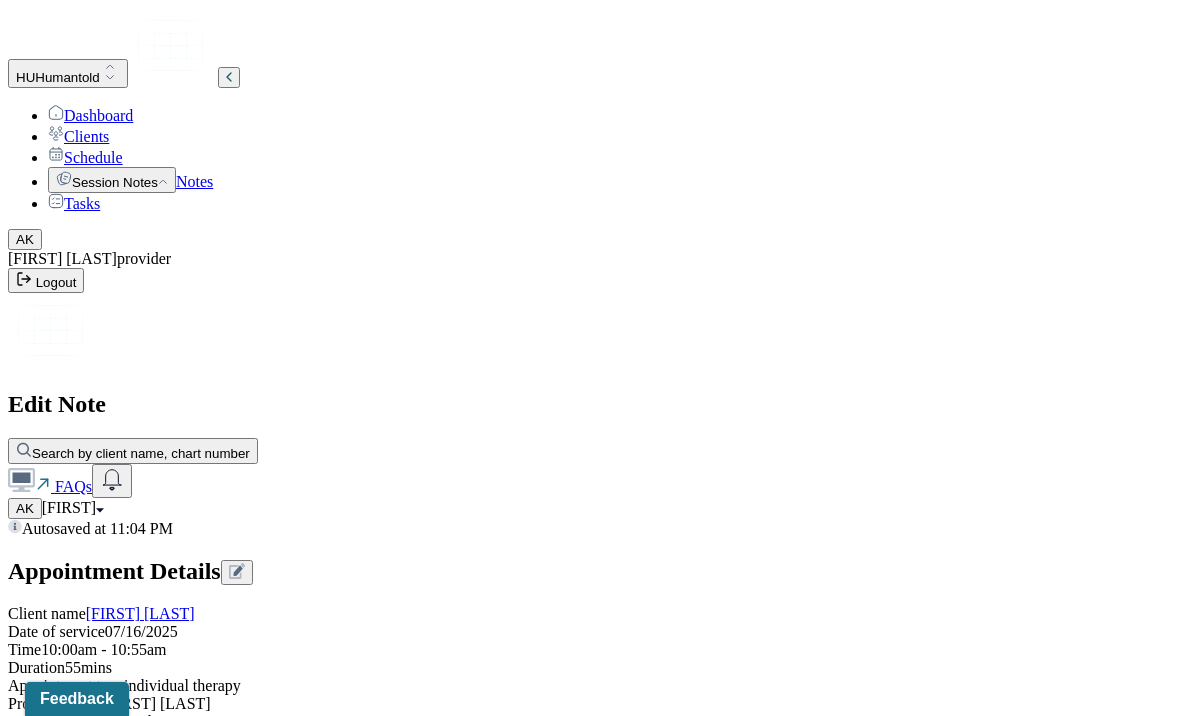 click on "Save as draft" at bounding box center [55, 4353] 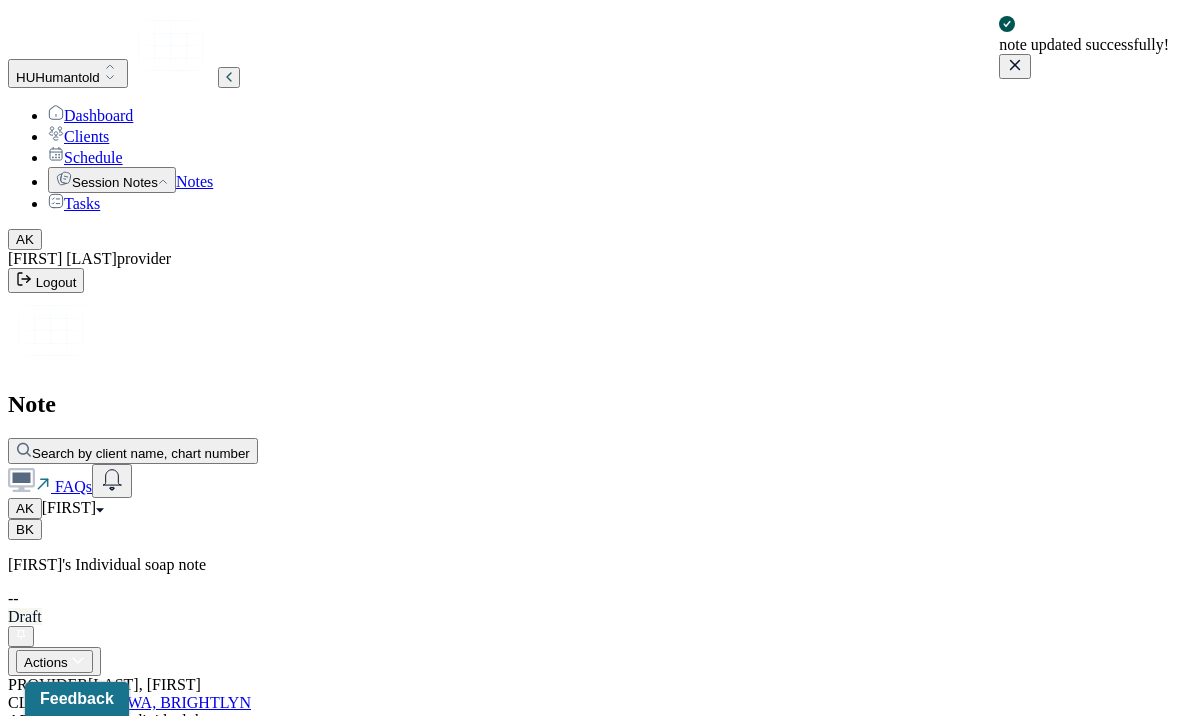 click on "Notes" at bounding box center (194, 181) 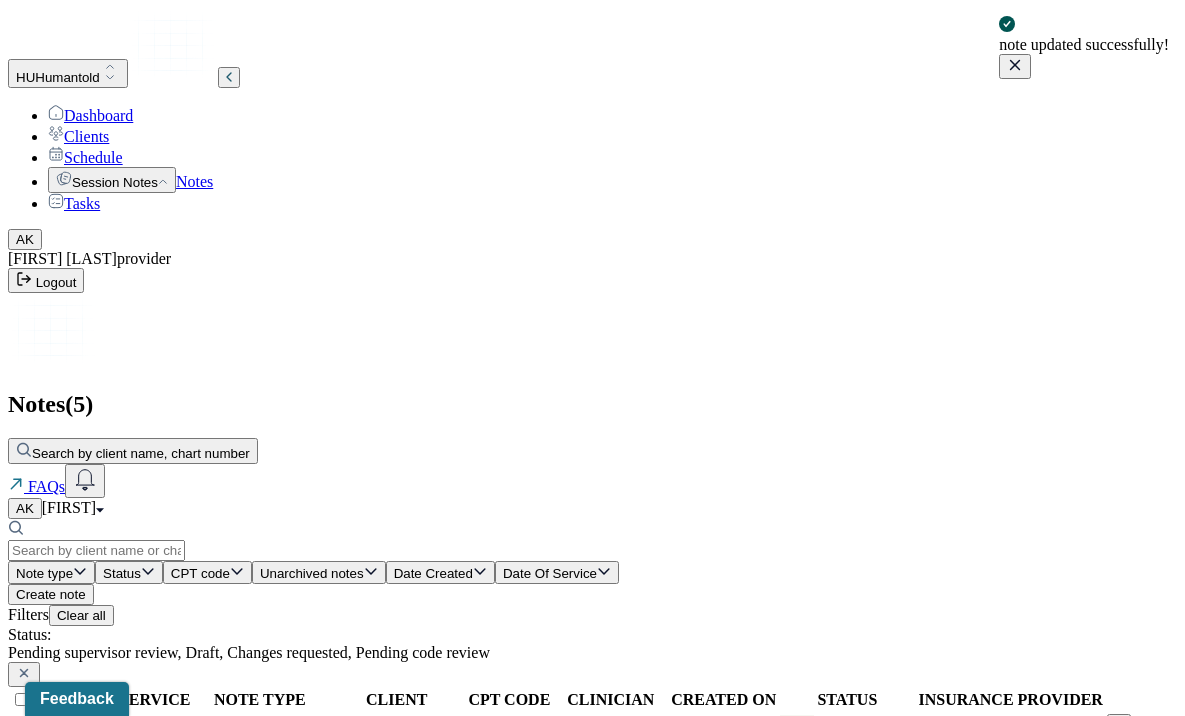 click on "Create note" at bounding box center [51, 594] 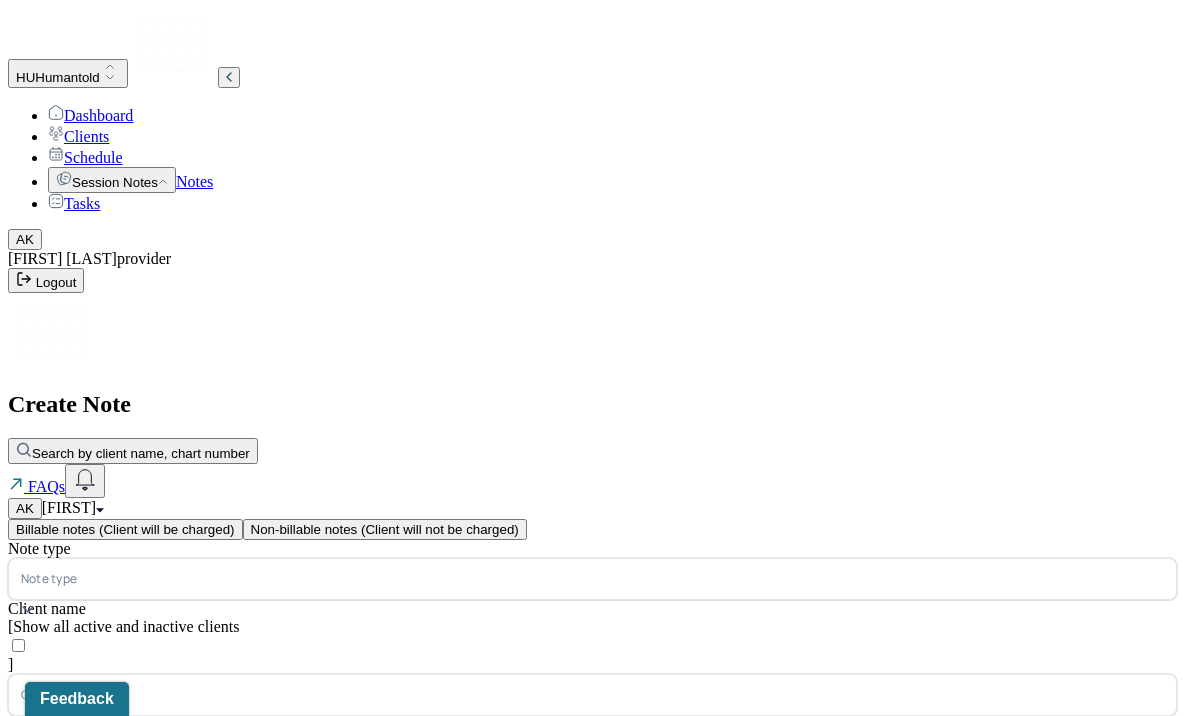 click at bounding box center (622, 579) 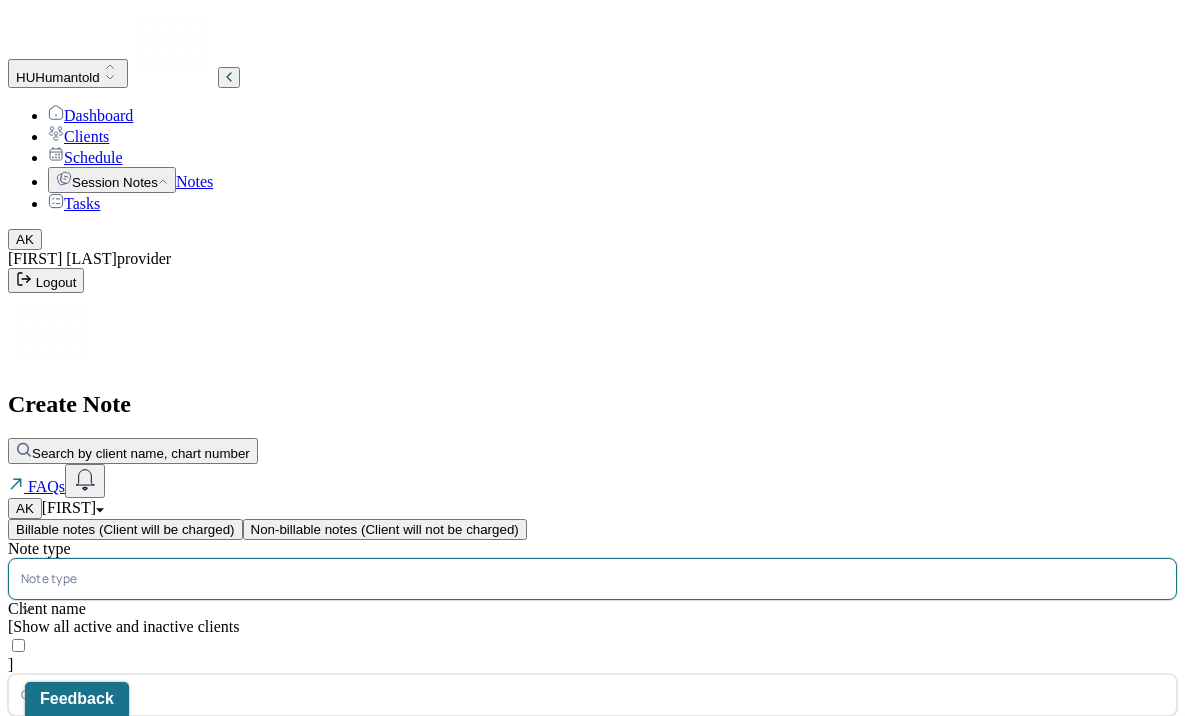 click on "Individual soap note" at bounding box center (600, 958) 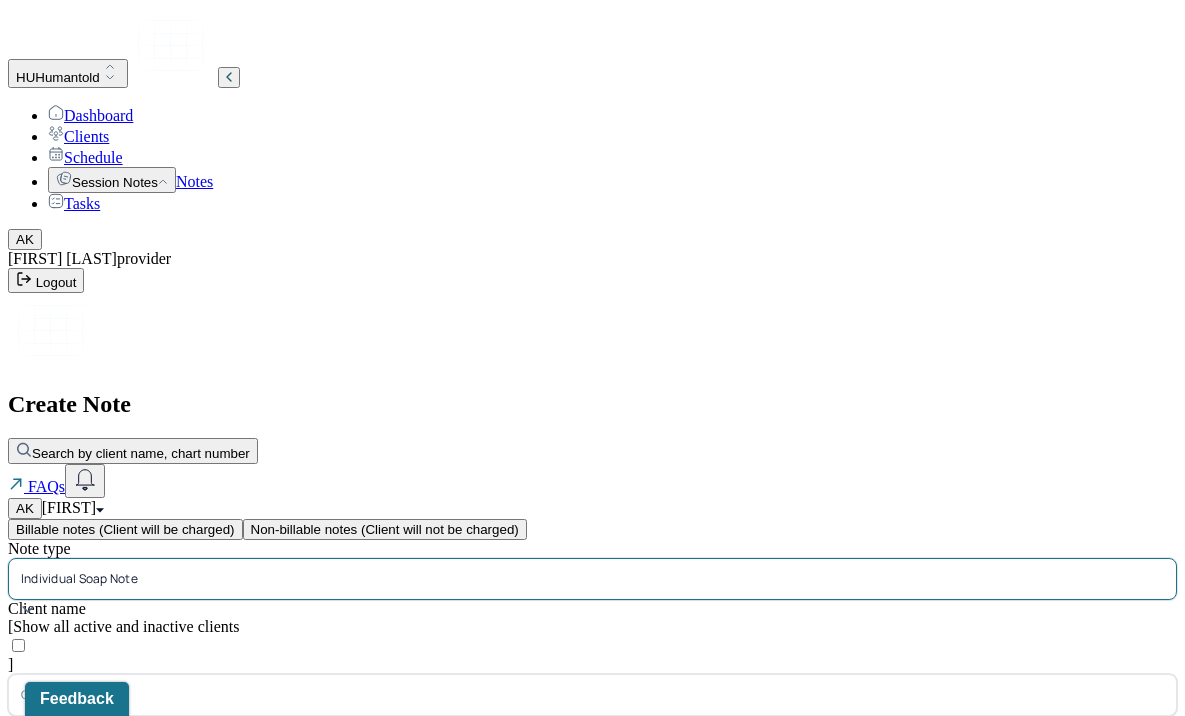 click on "Client name" at bounding box center [56, 695] 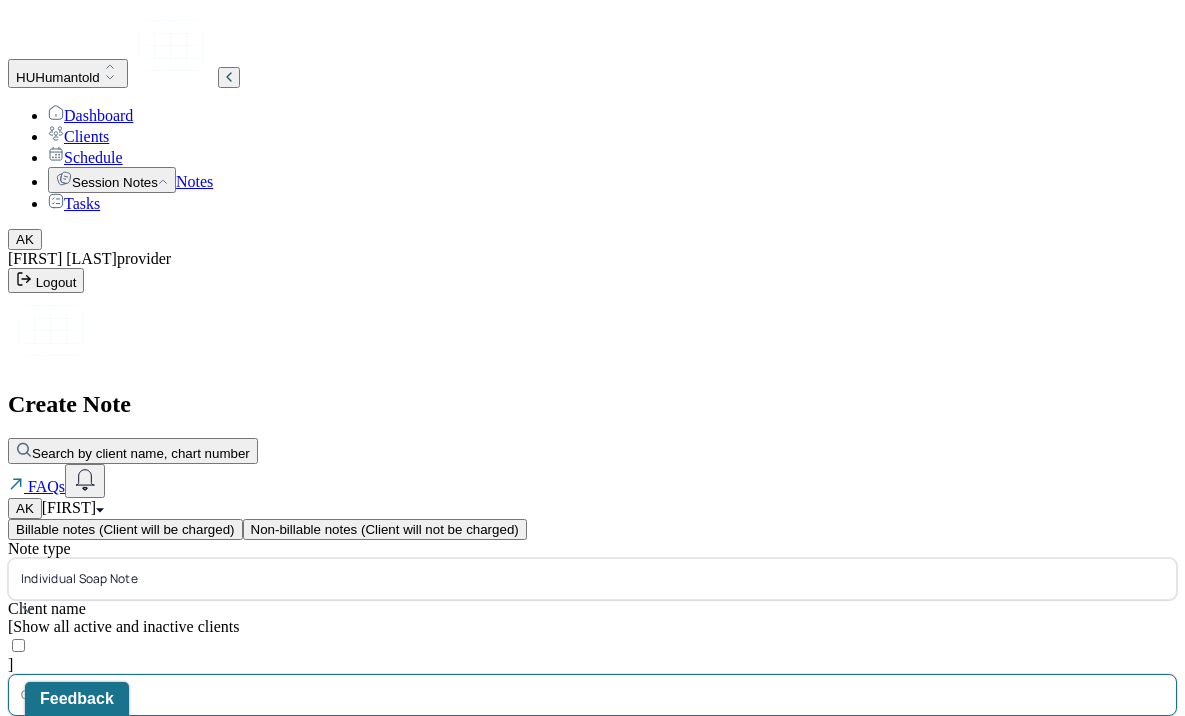 type on "k" 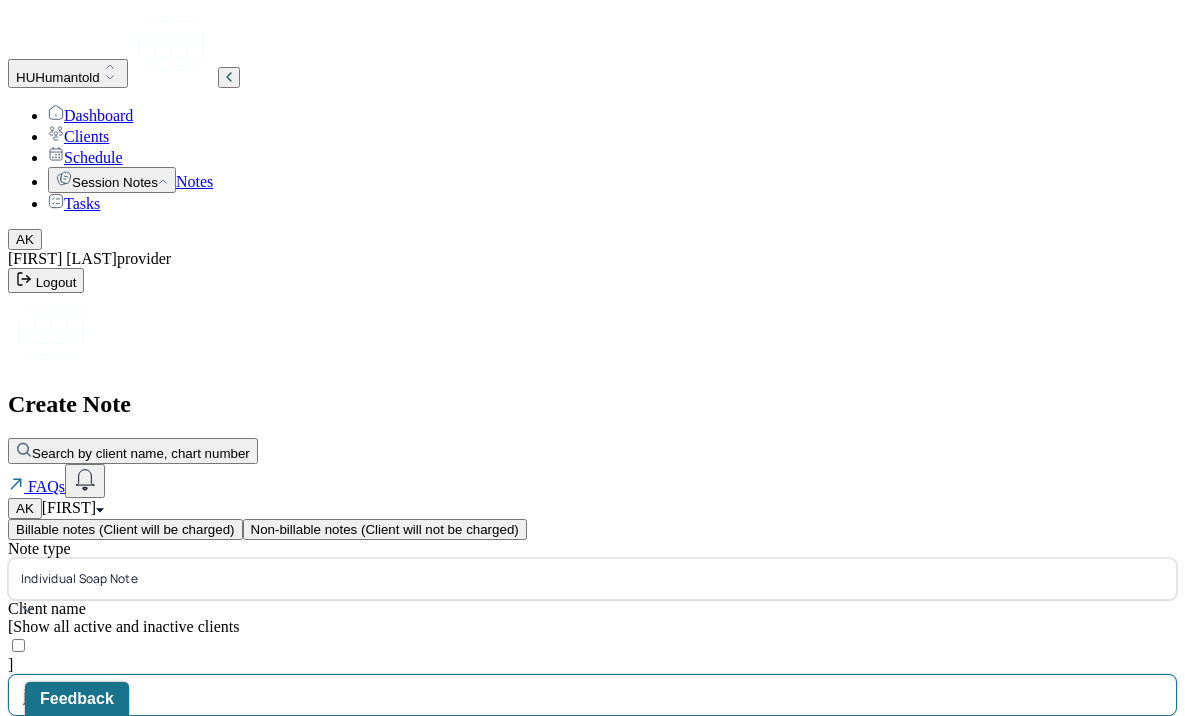 type on "[FIRST]" 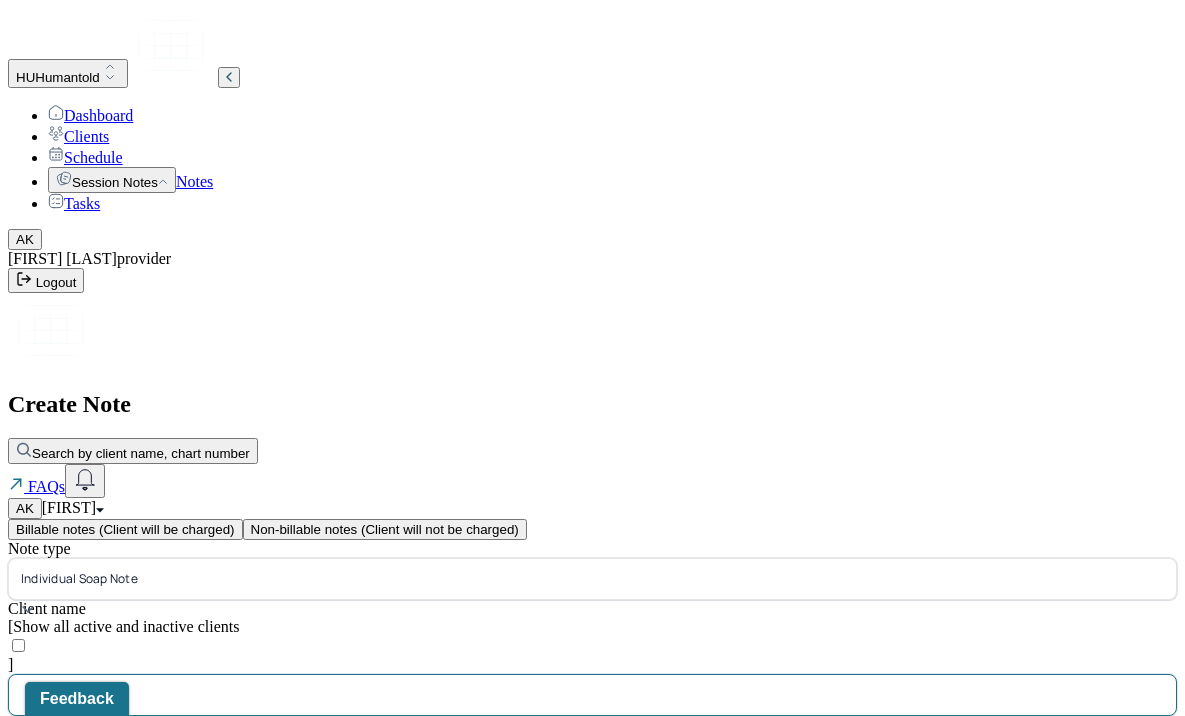 click on "[FIRST] [LAST] - Individual therapy" at bounding box center [127, 743] 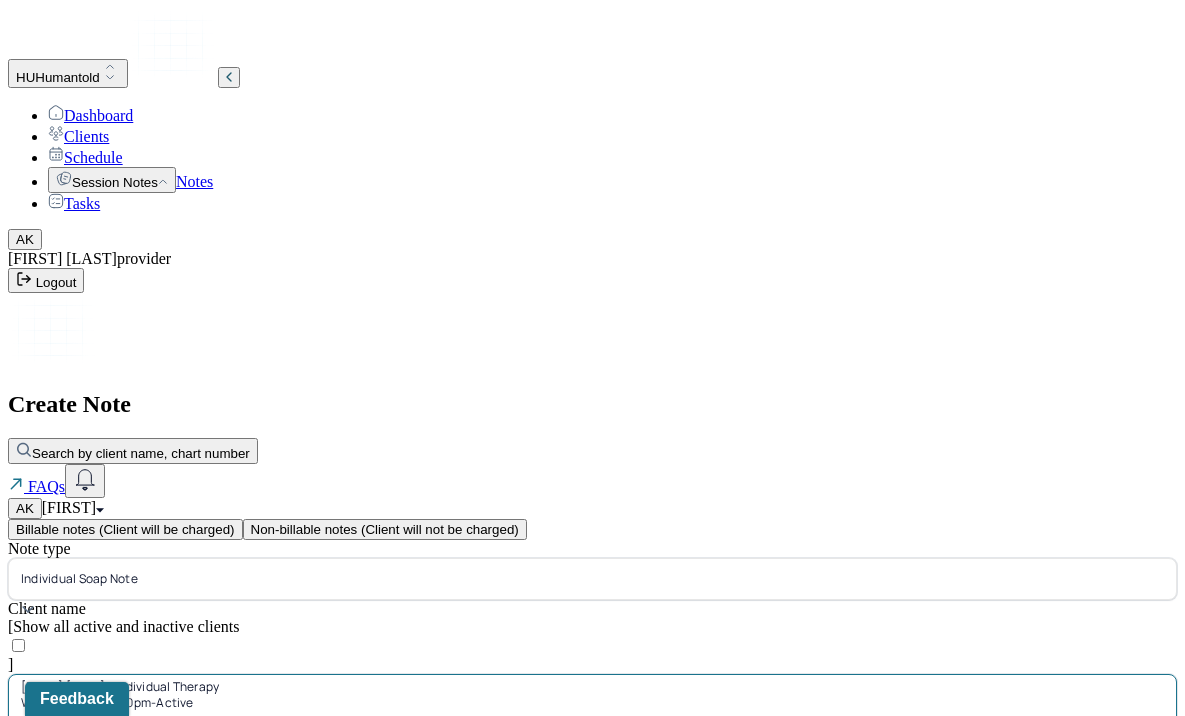 click on "12:00" at bounding box center (52, 887) 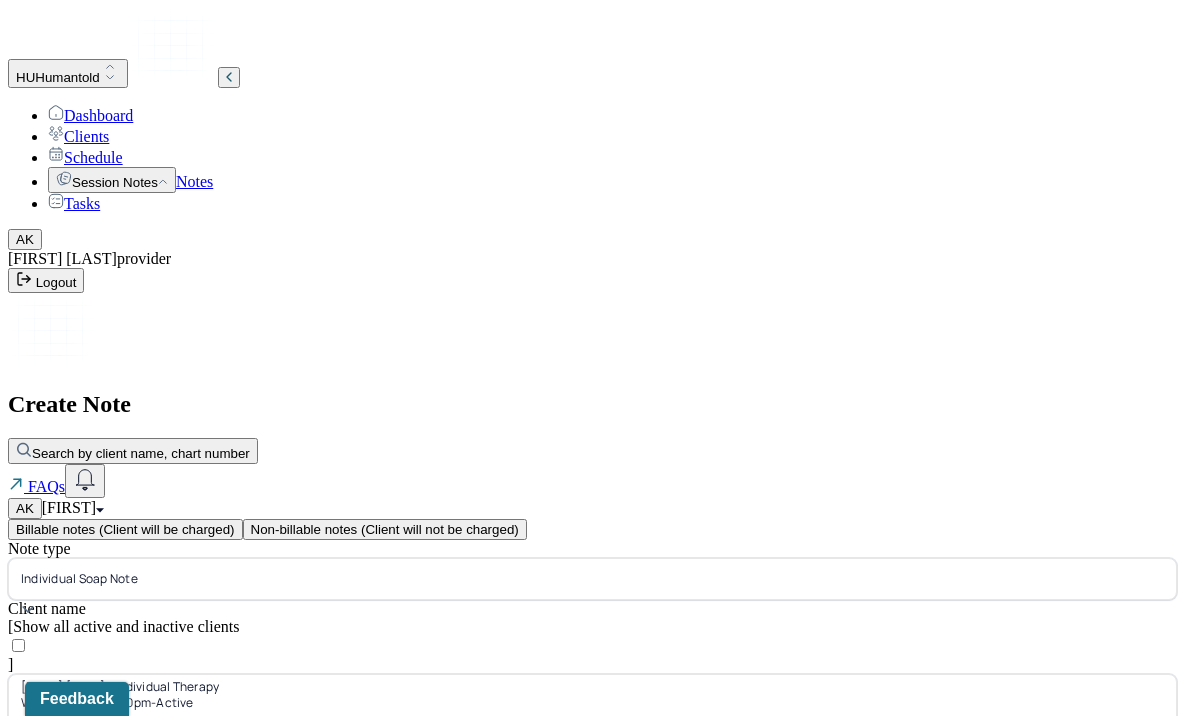 type on "17:00" 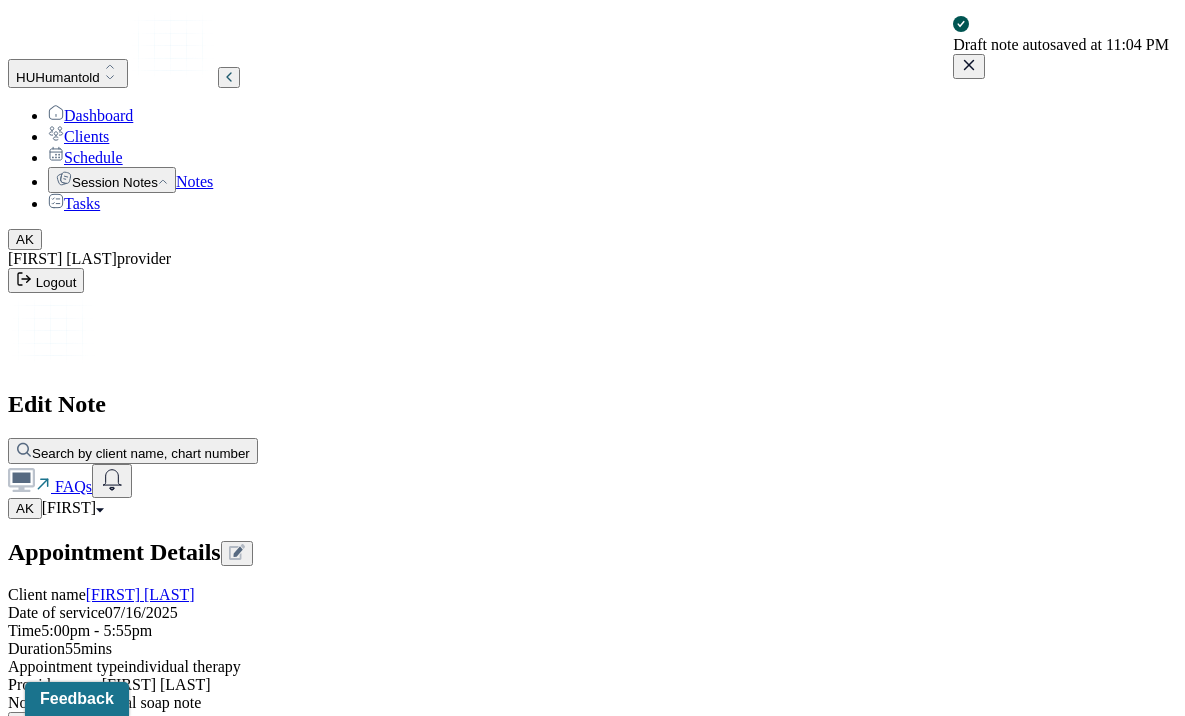 click on "Load previous session note" at bounding box center (104, 873) 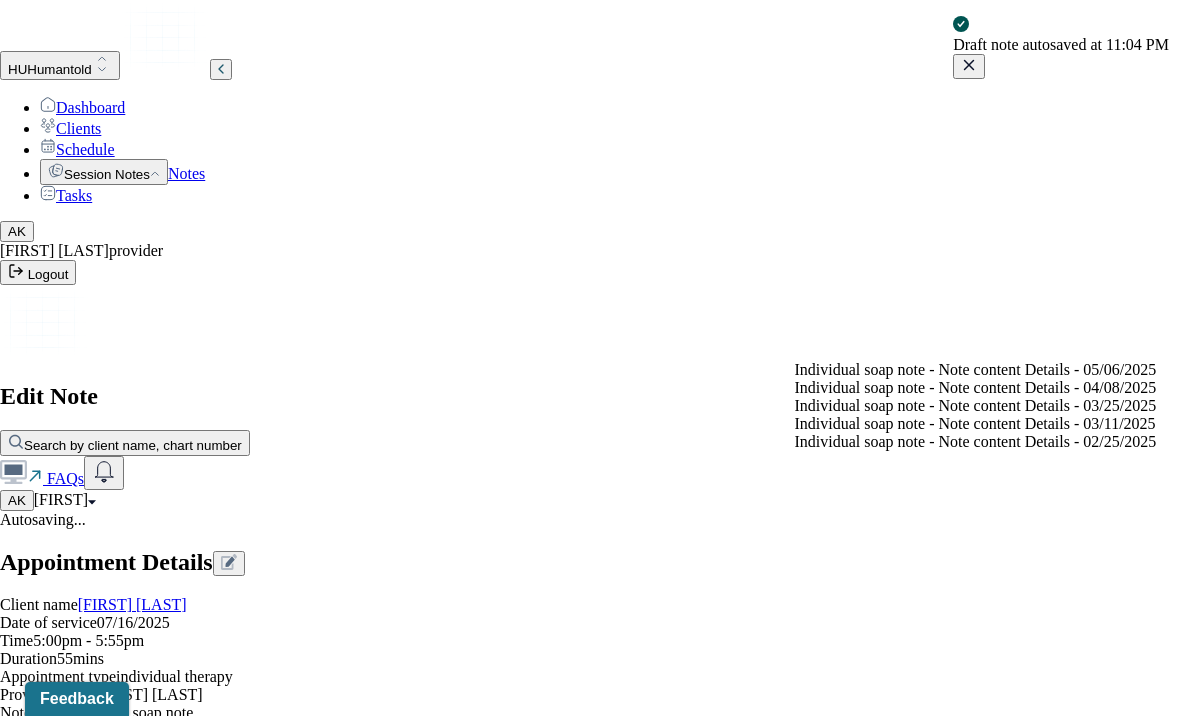 click on "Individual soap note   - Note content Details -   [DATE]" at bounding box center [976, 370] 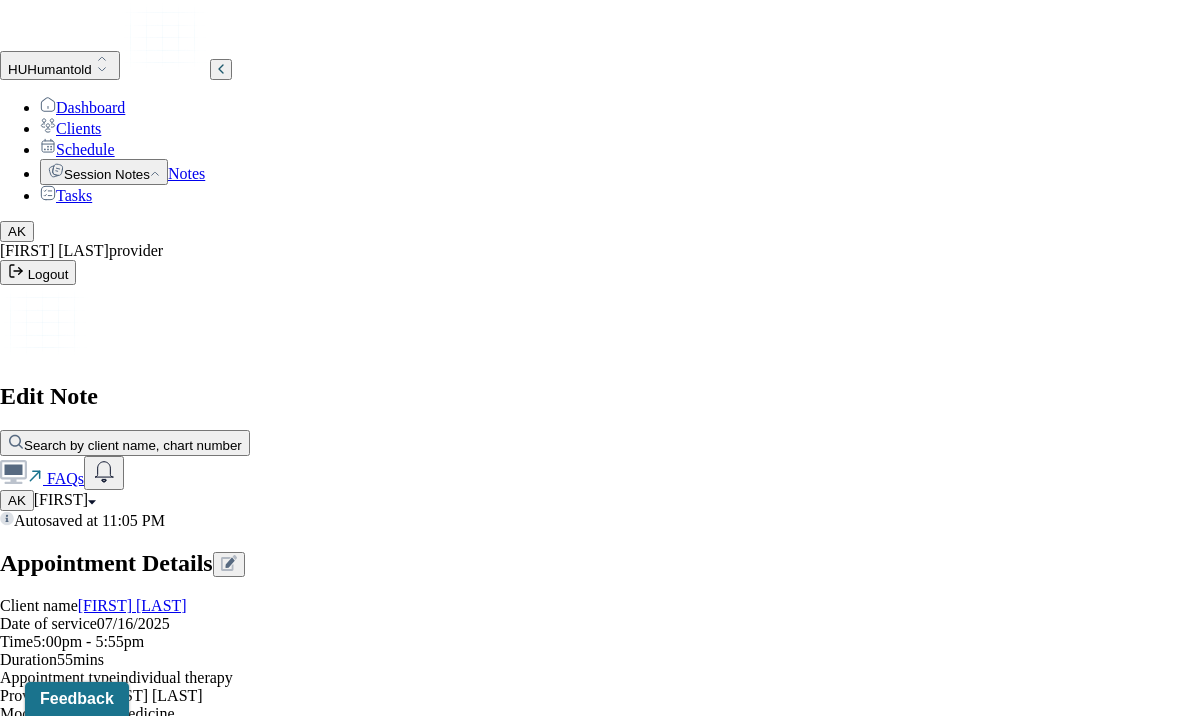 click 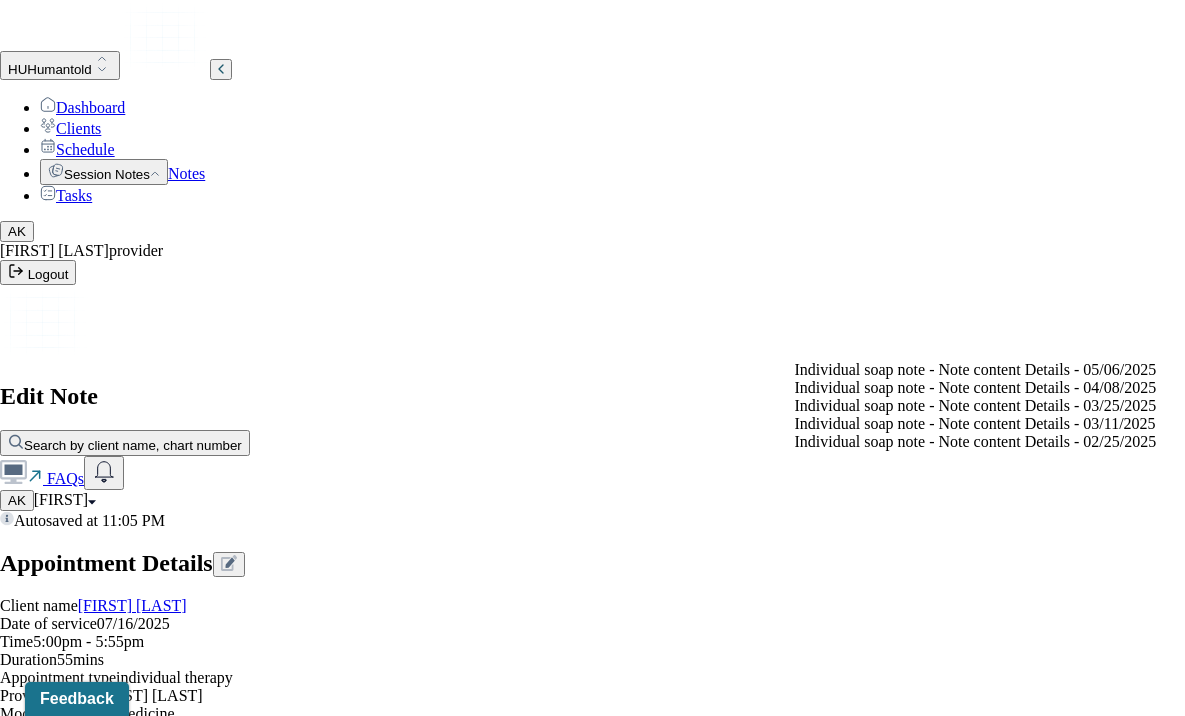 click on "Load previous session note" at bounding box center [96, 902] 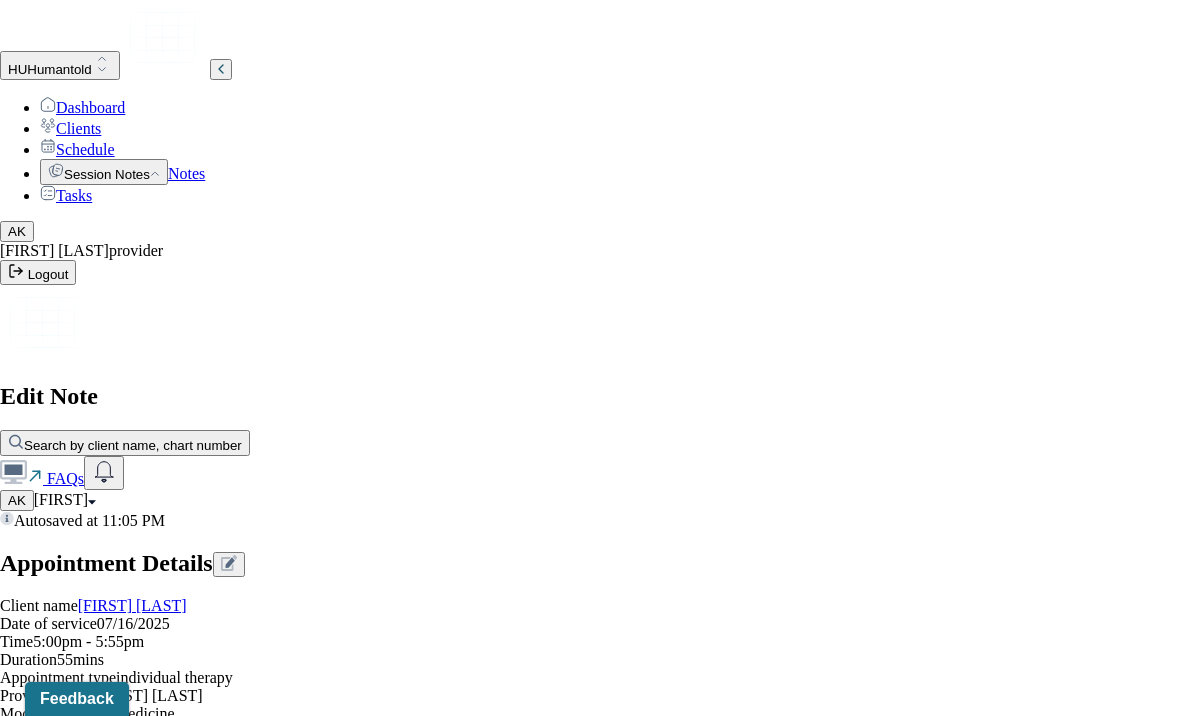 click on "Yes, Load Previous Note" at bounding box center [139, 4267] 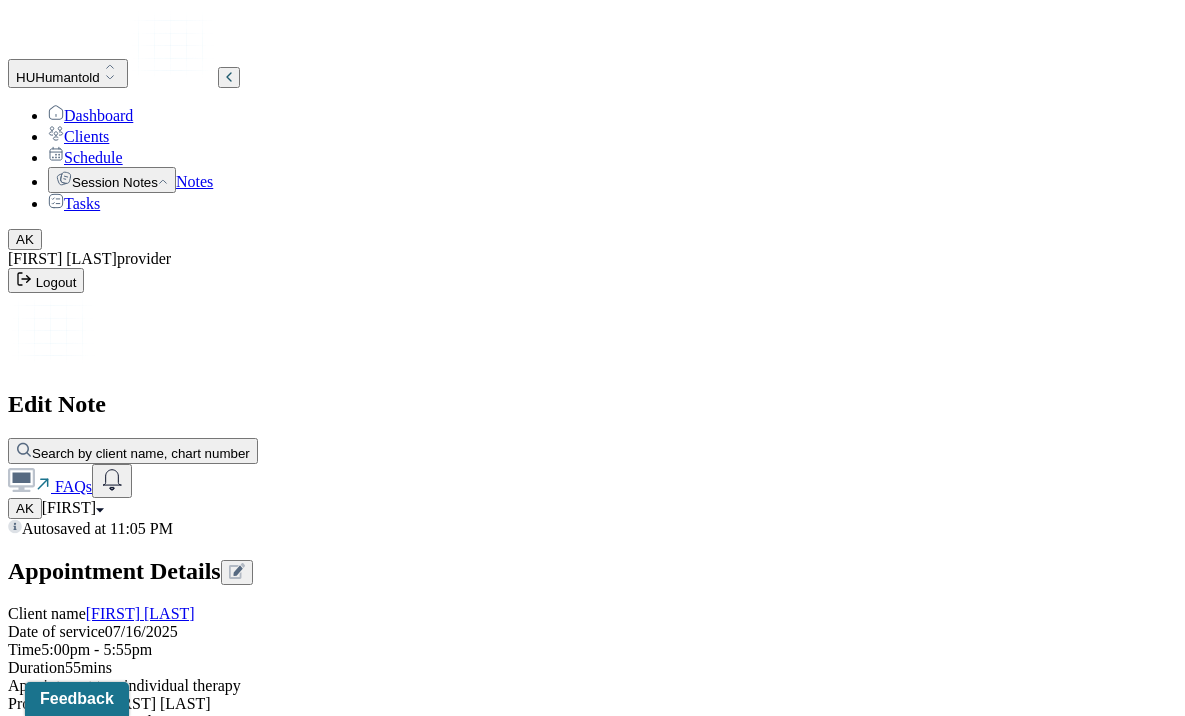 scroll, scrollTop: 3077, scrollLeft: 0, axis: vertical 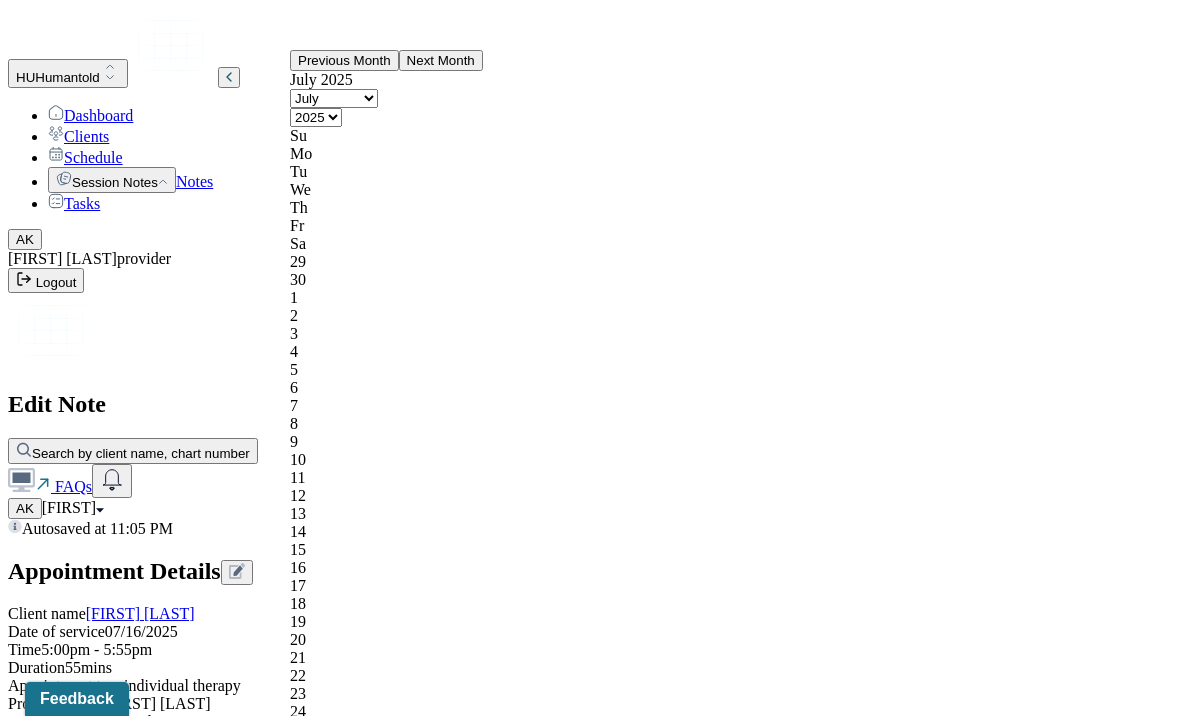 click on "05/20/2025" at bounding box center [96, 3358] 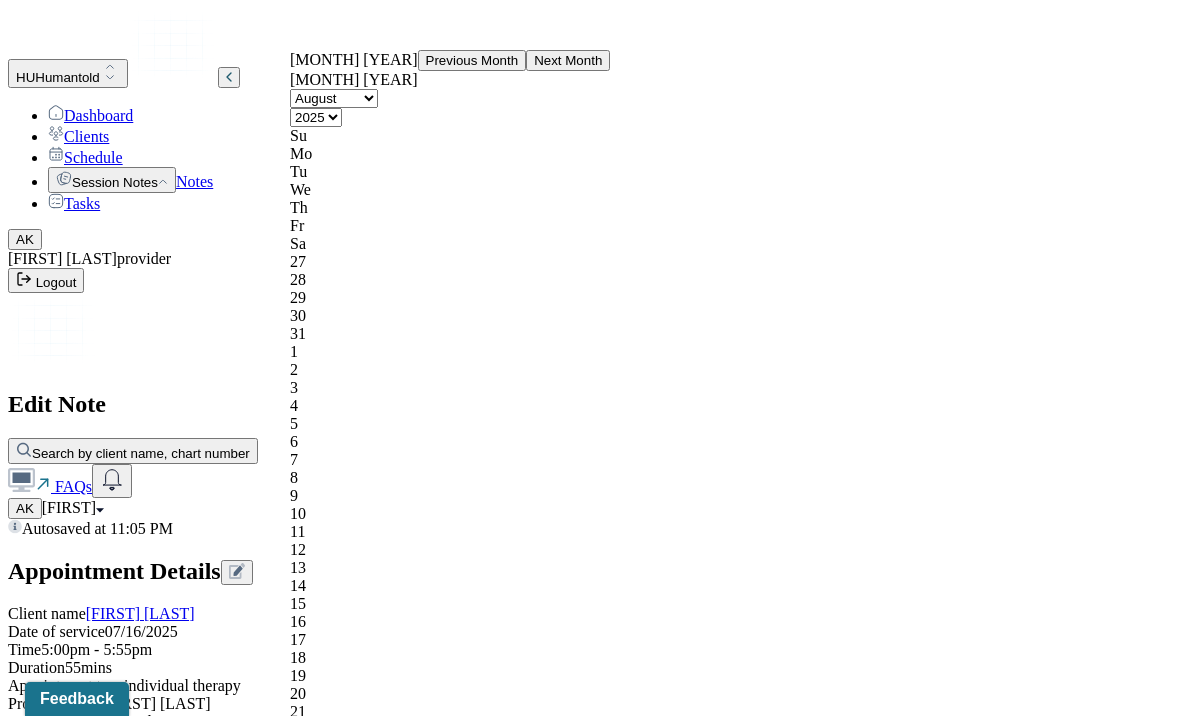 click on "20" at bounding box center [450, 694] 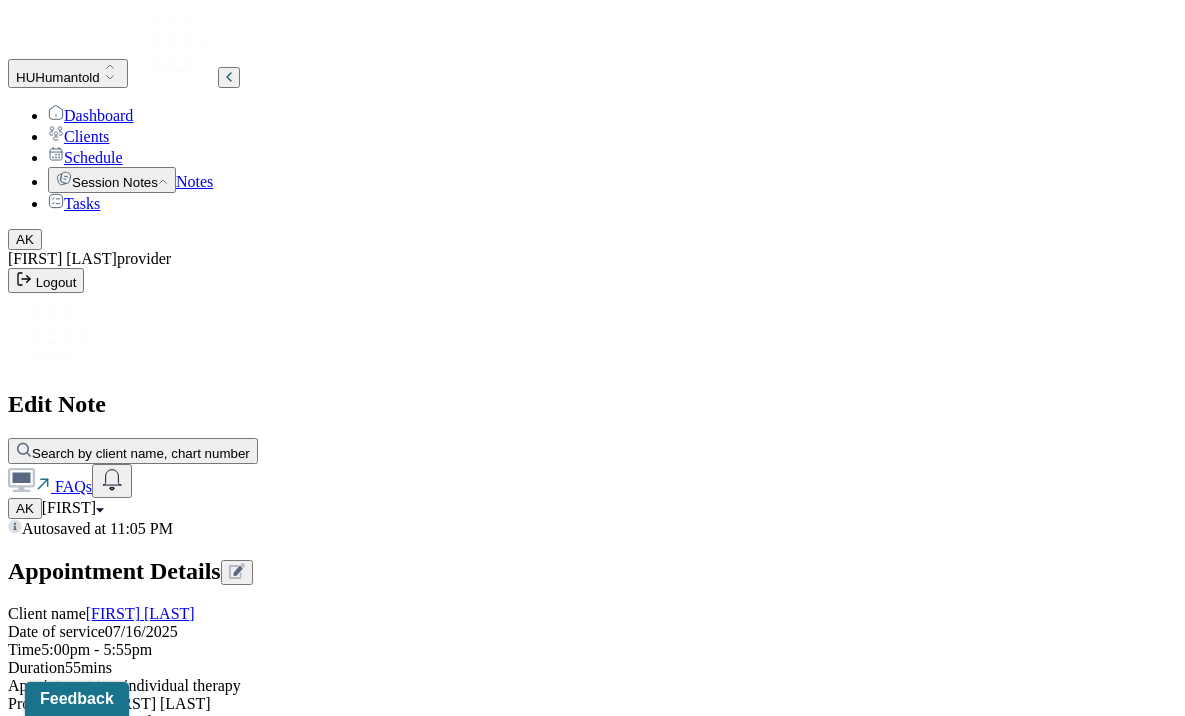 click on "Save as draft" at bounding box center [55, 4353] 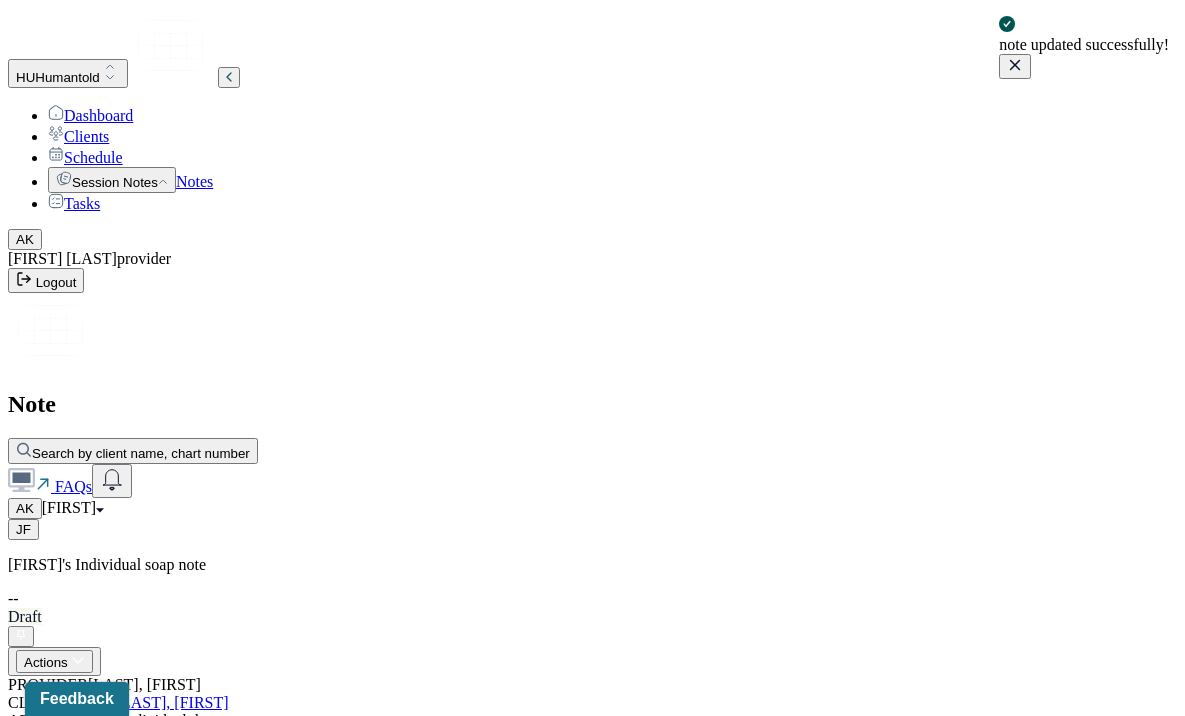 click on "Notes" at bounding box center (194, 181) 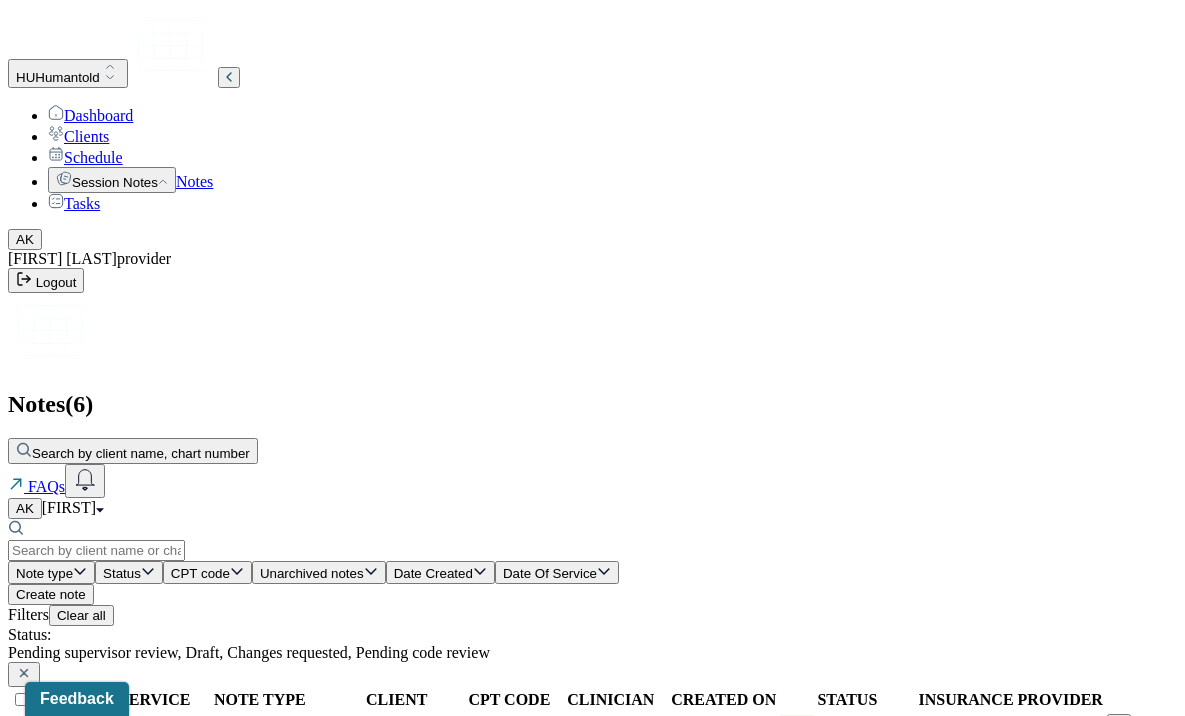 click on "Create note" at bounding box center (51, 594) 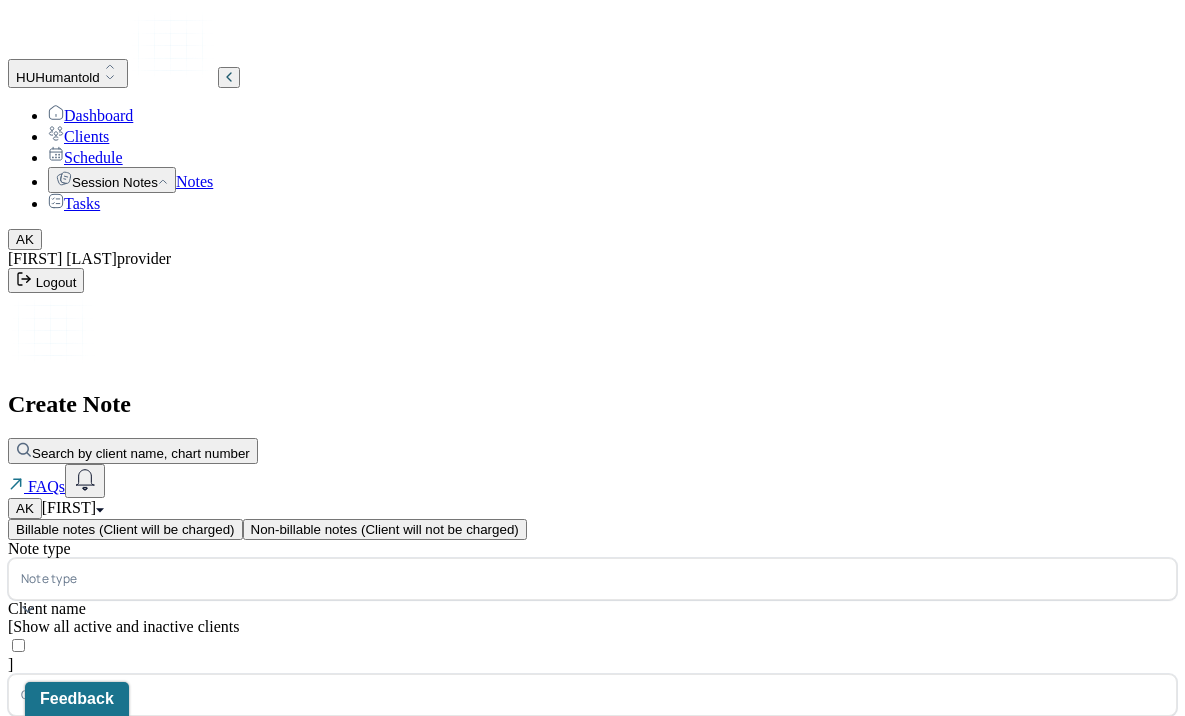click at bounding box center (622, 579) 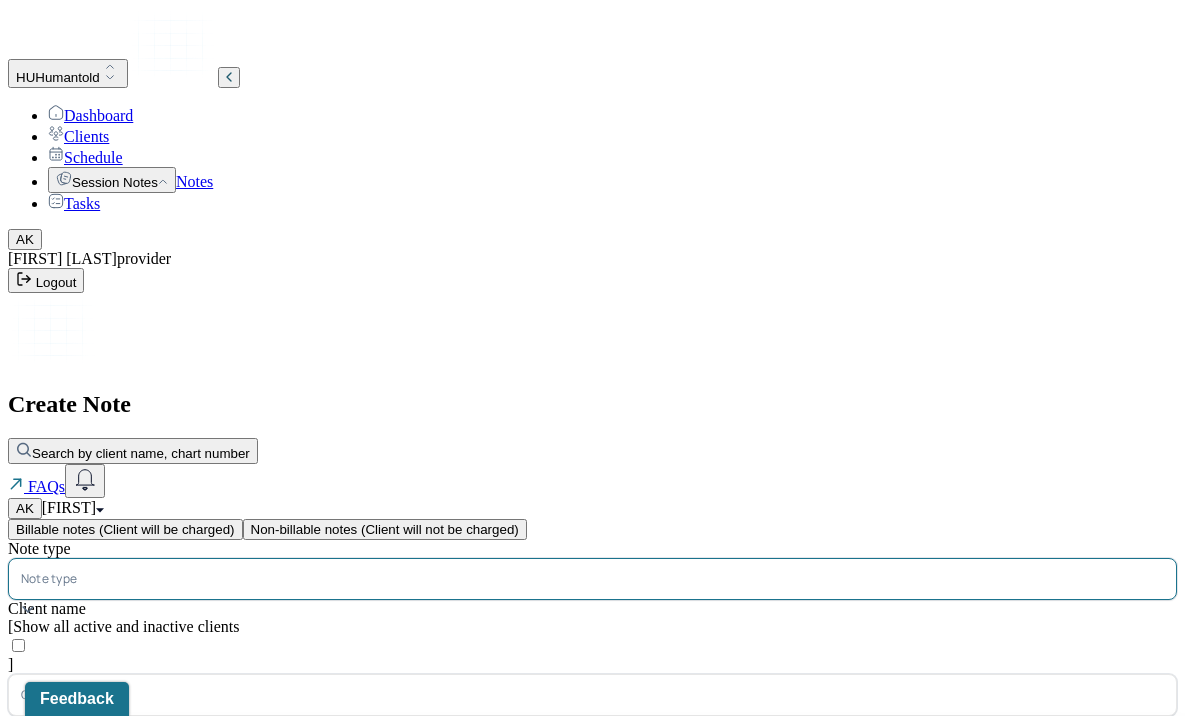 click on "Individual soap note" at bounding box center (600, 958) 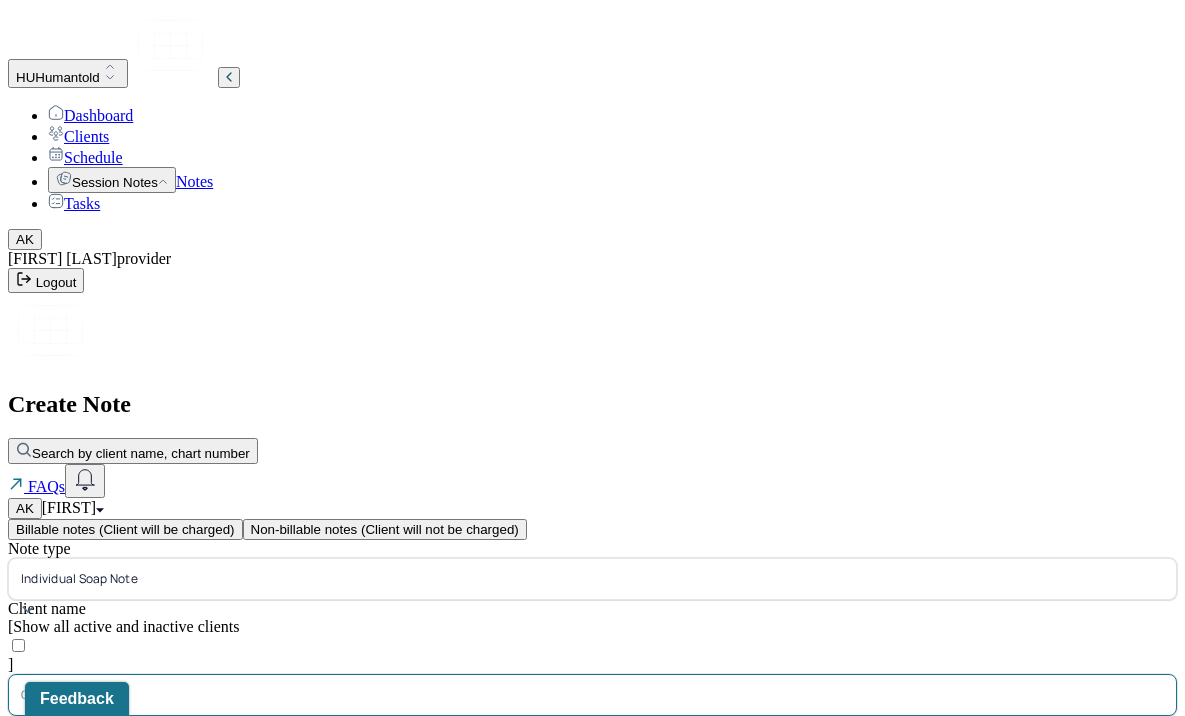 click at bounding box center (94, 695) 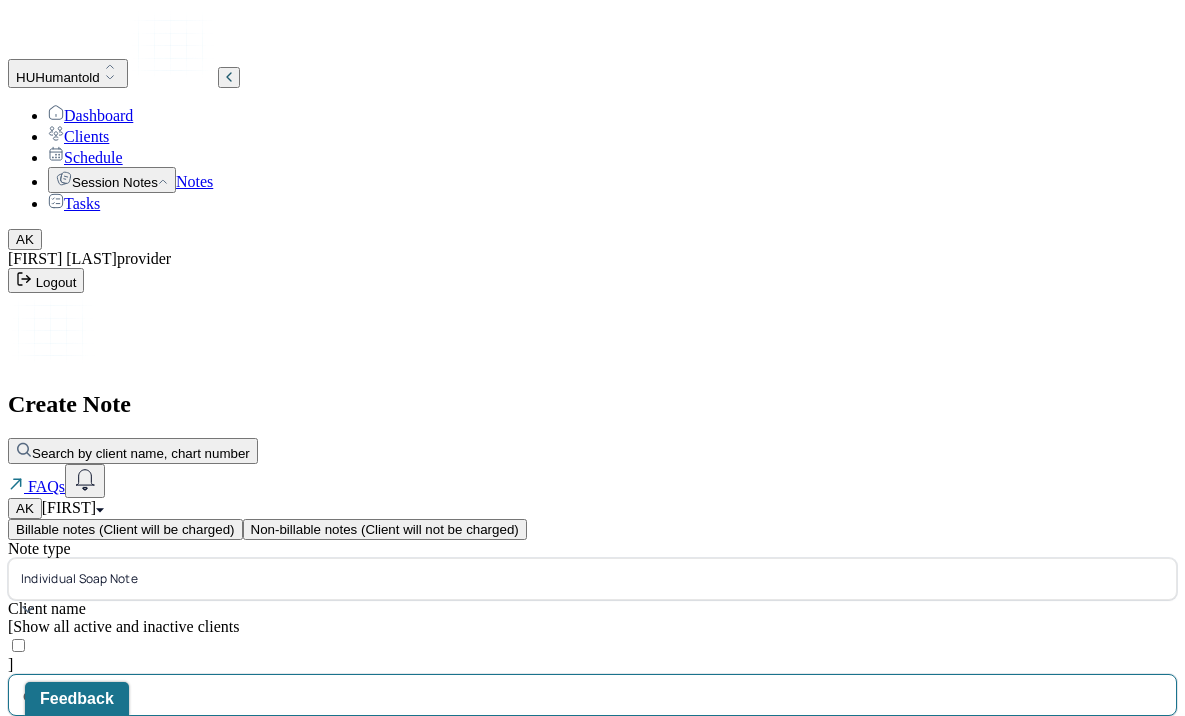 type on "eri" 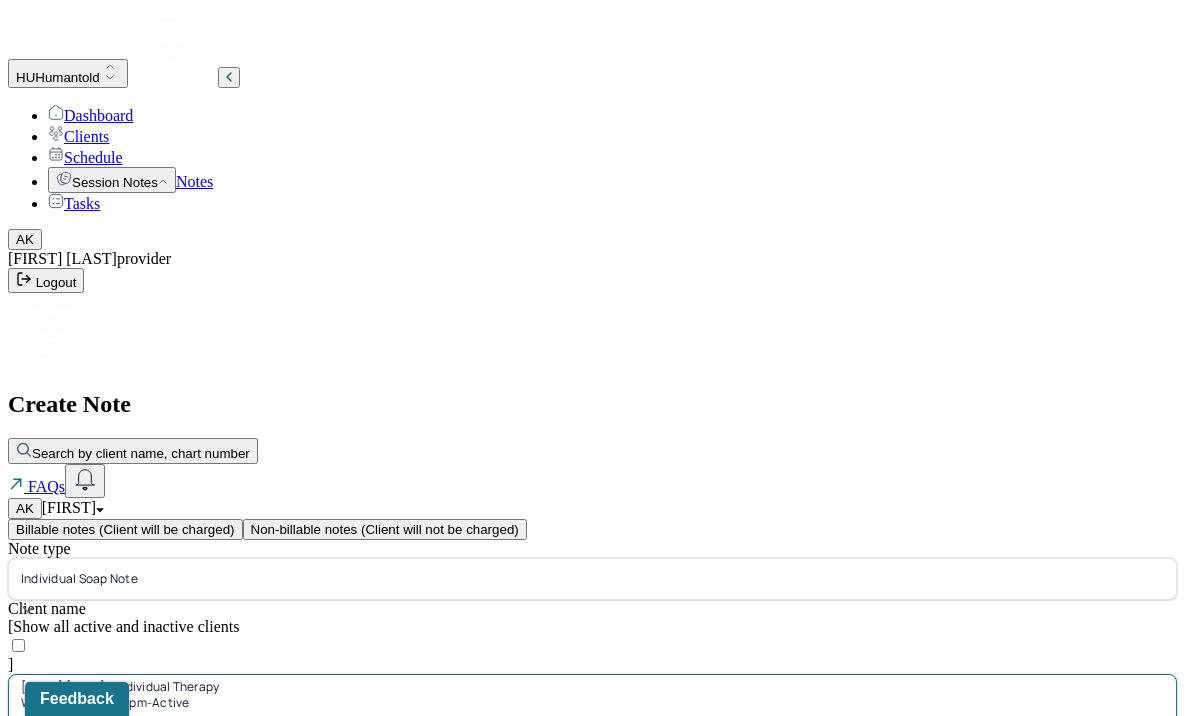 scroll, scrollTop: 11, scrollLeft: 0, axis: vertical 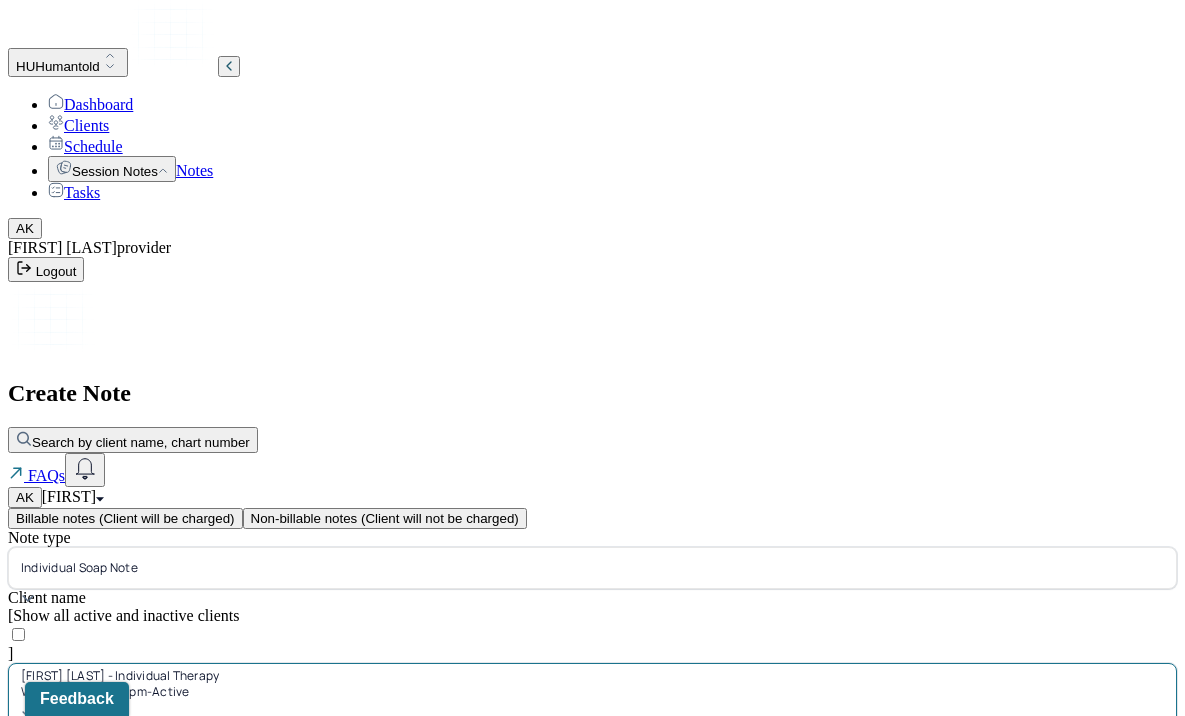 click on "19:00" at bounding box center [52, 918] 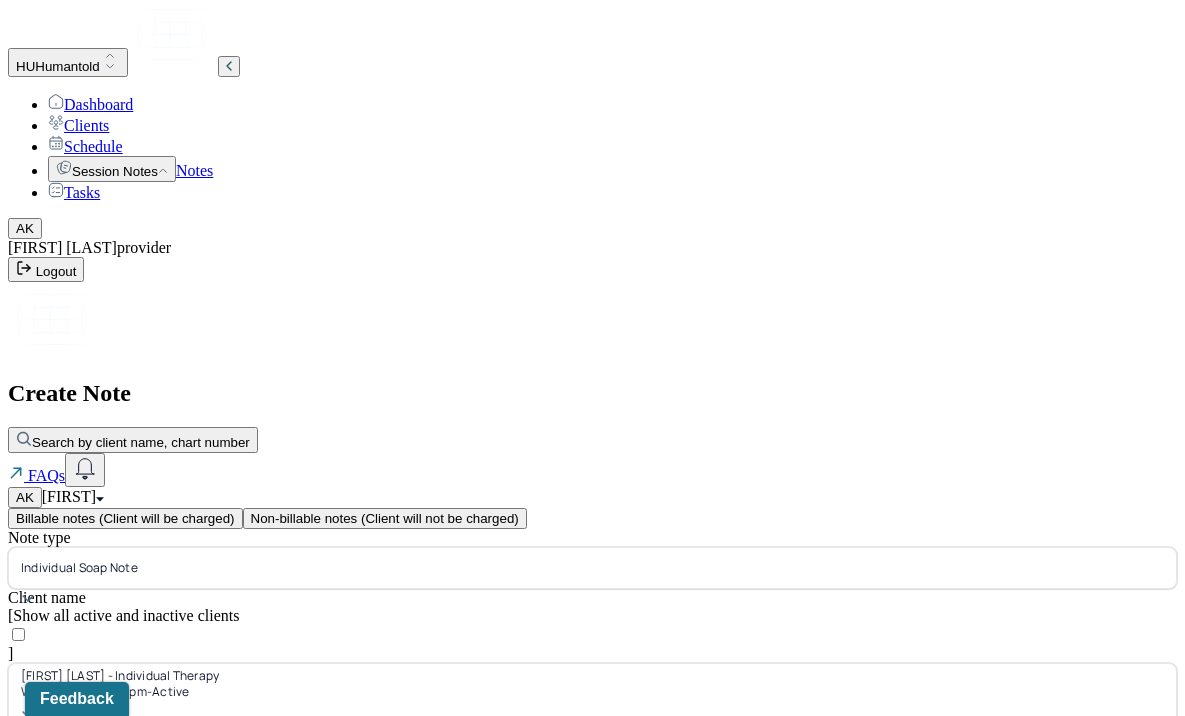 type on "18:55" 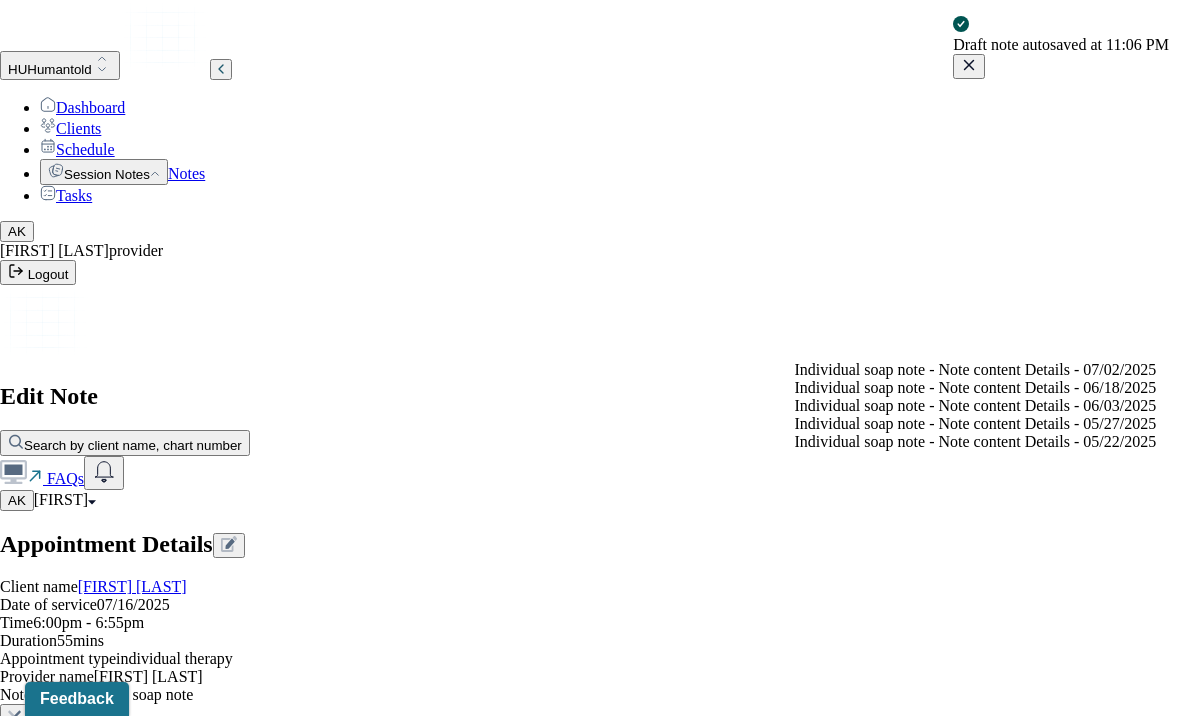 click on "Load previous session note" at bounding box center [96, 865] 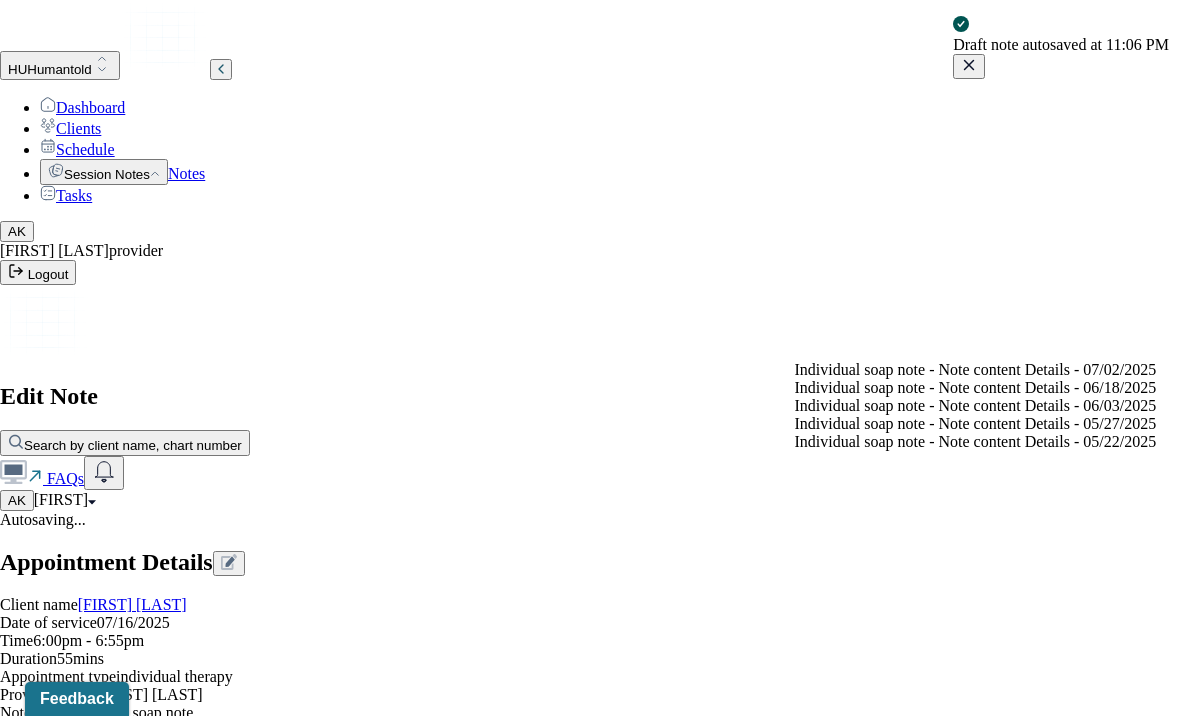 click on "Individual soap note   - Note content Details -   07/02/2025" at bounding box center [976, 370] 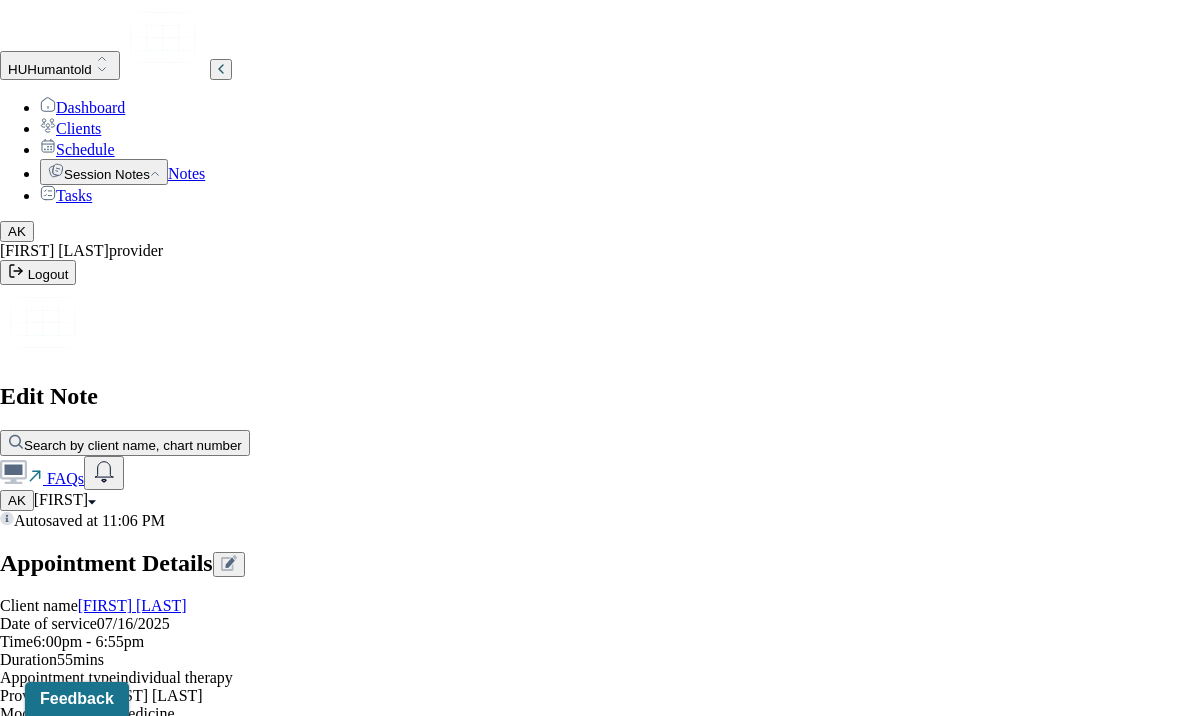click on "Yes, Load Previous Note" at bounding box center [139, 4267] 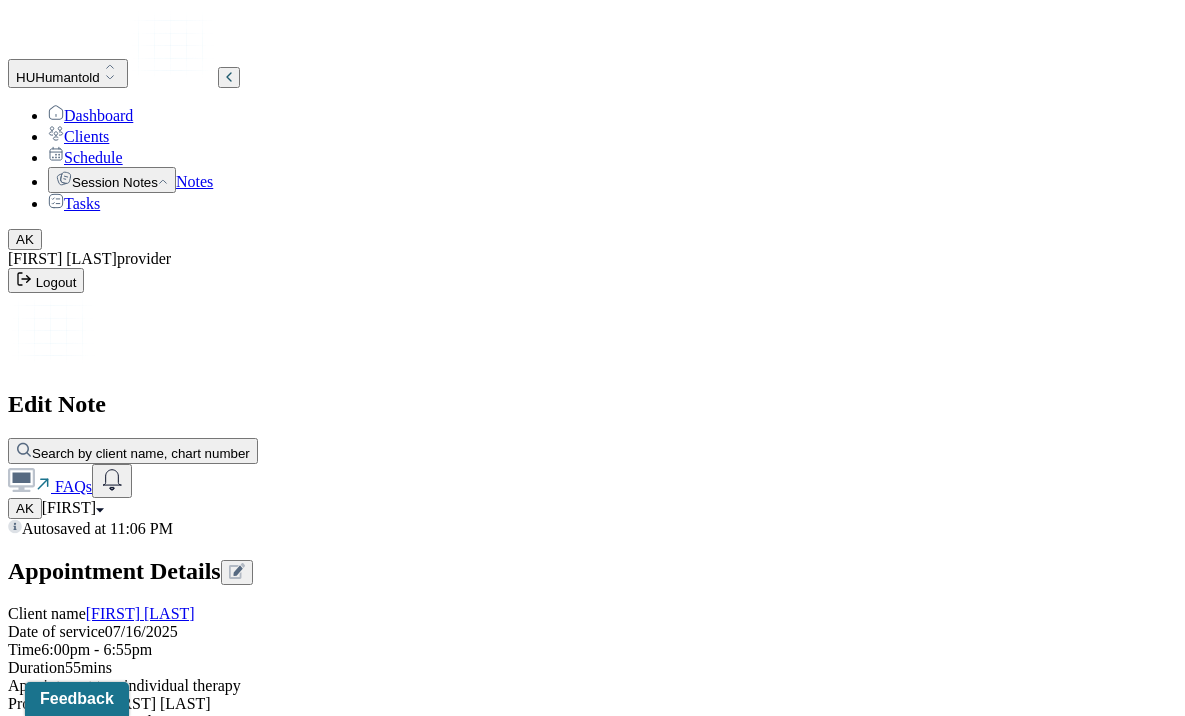 click on "Save as draft" at bounding box center [55, 4353] 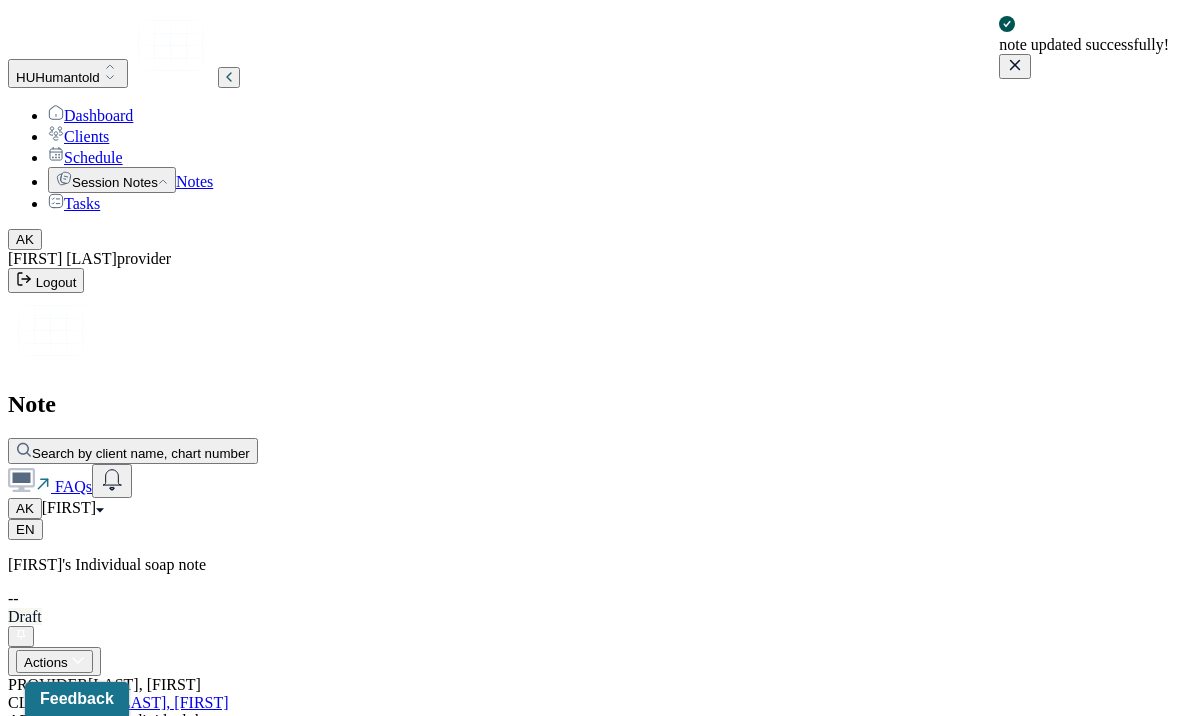 click on "Notes" at bounding box center (194, 181) 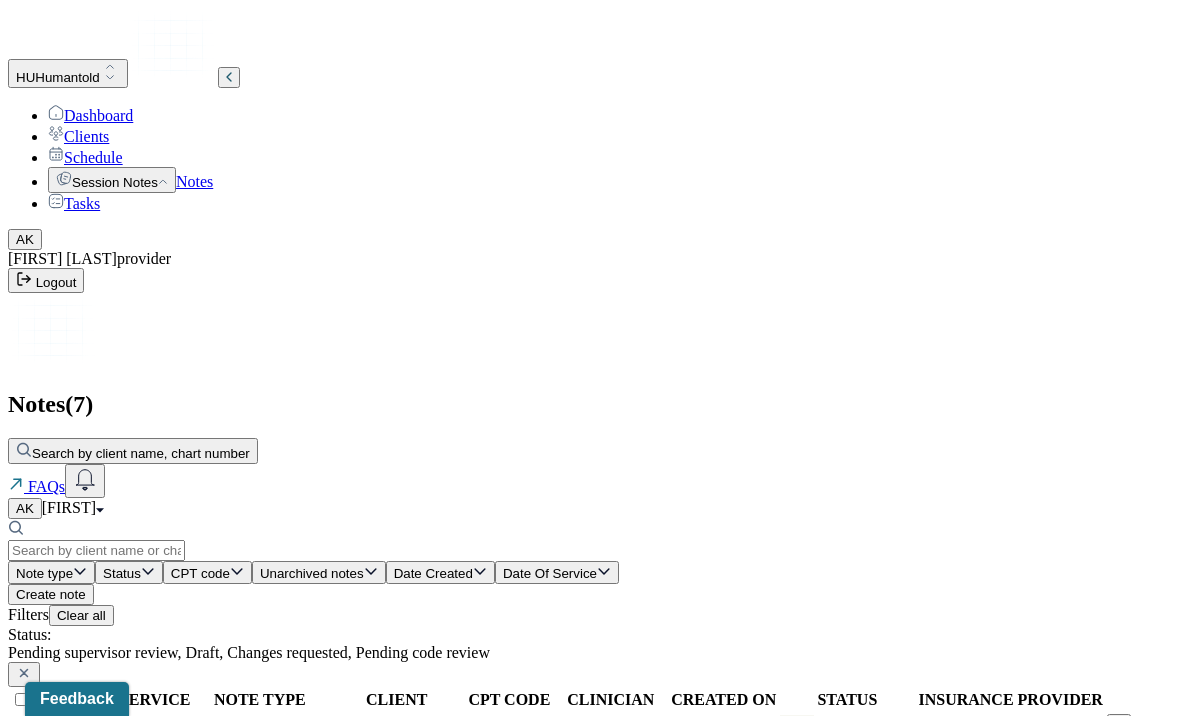 click on "Create note" at bounding box center [51, 594] 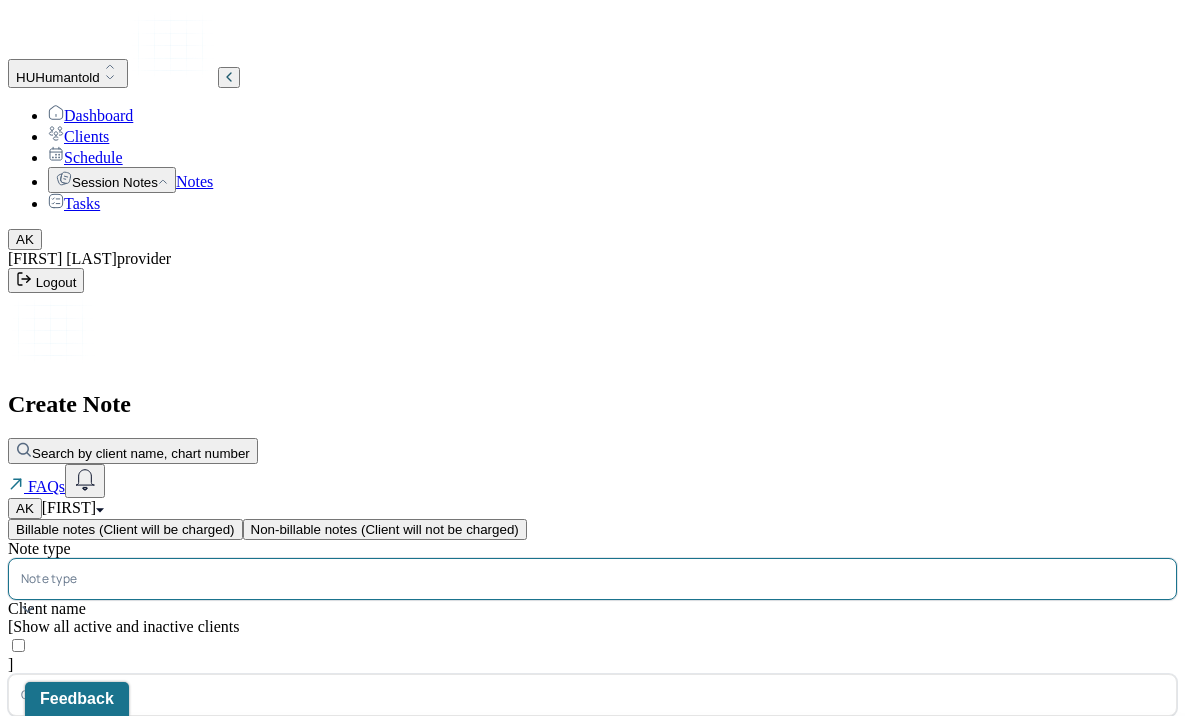 click at bounding box center (622, 579) 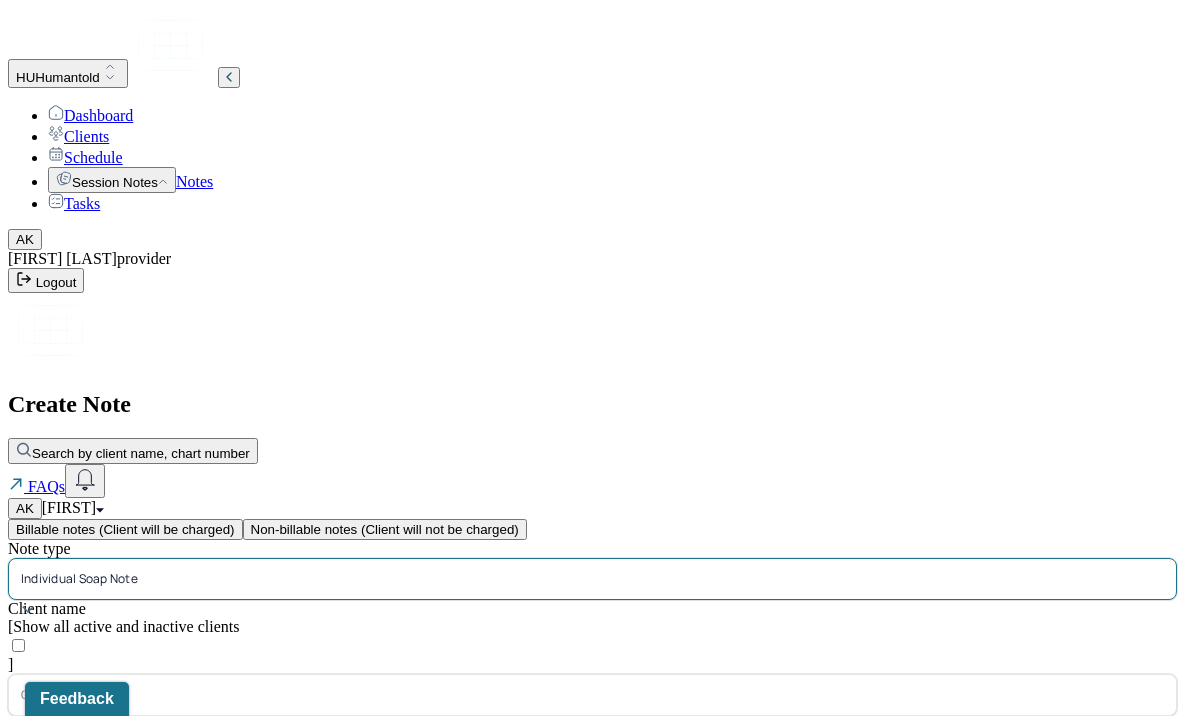 click at bounding box center [627, 695] 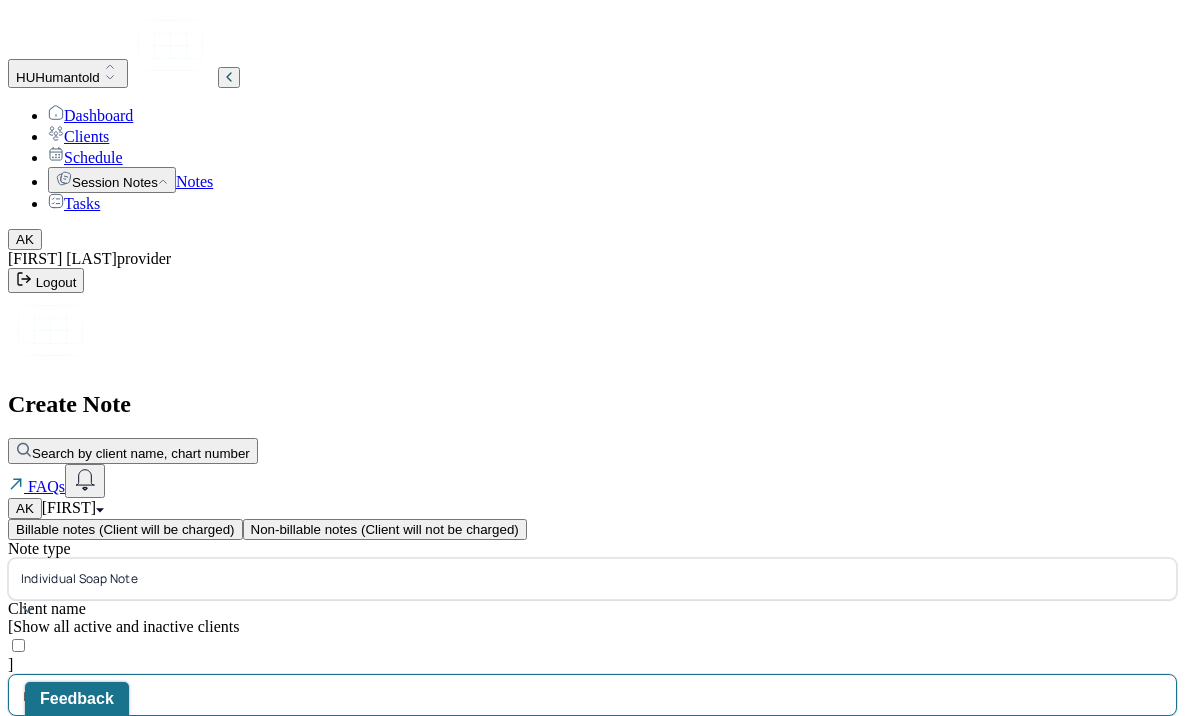 type on "matt" 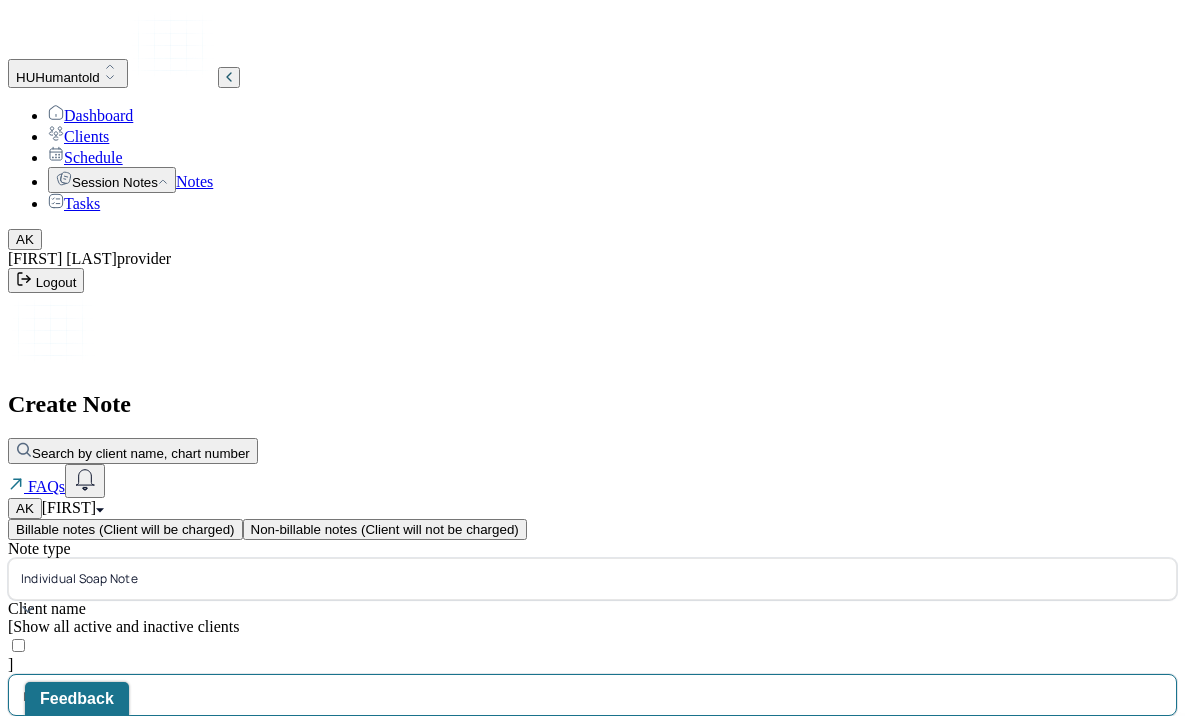 click on "[FIRST] [LAST] - Individual therapy" at bounding box center [127, 743] 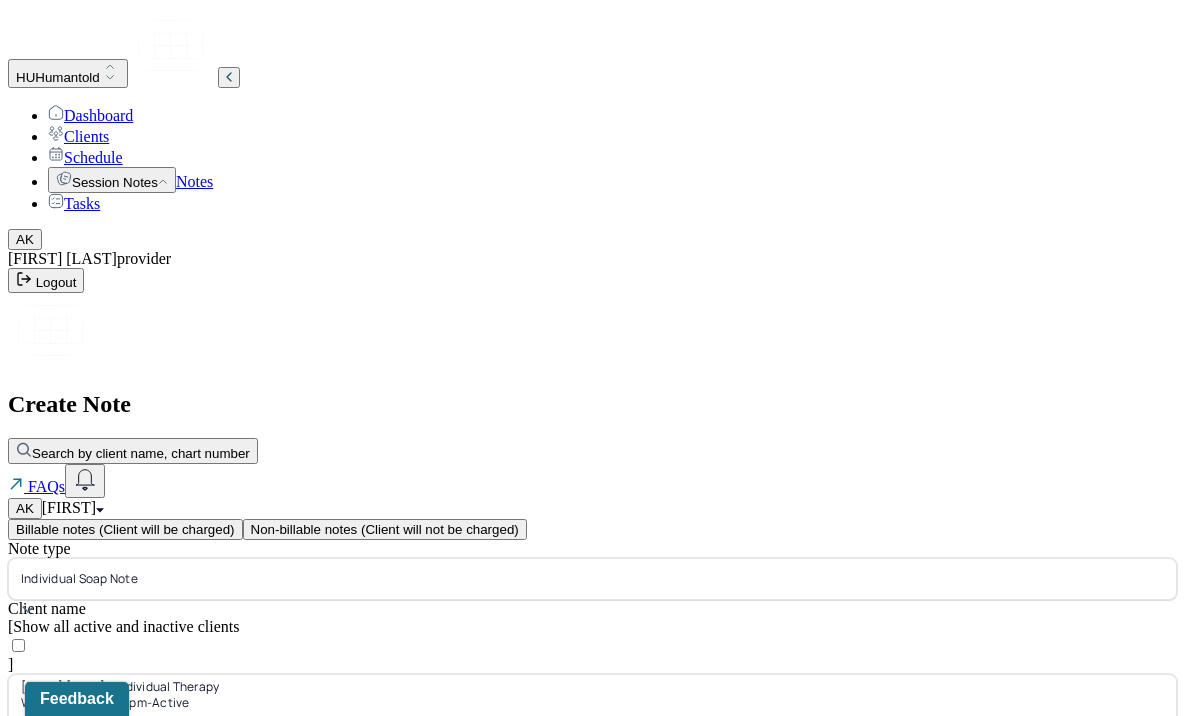 click on "19:00" at bounding box center (52, 887) 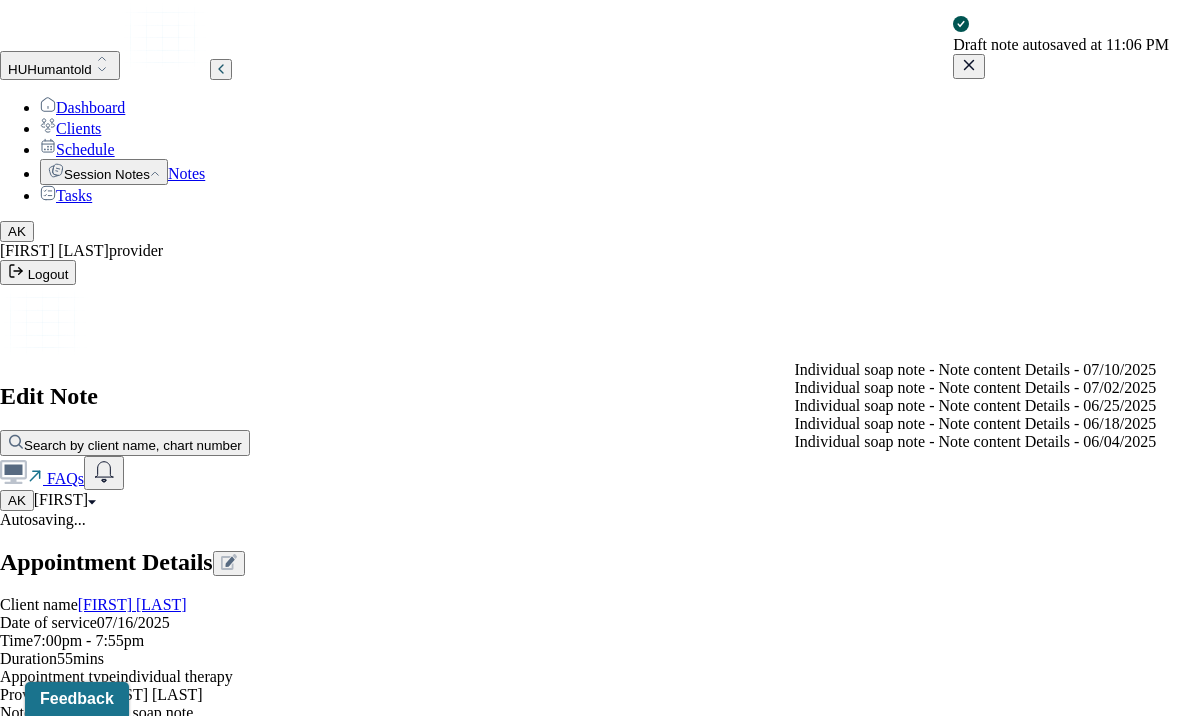click on "Load previous session note" at bounding box center (96, 883) 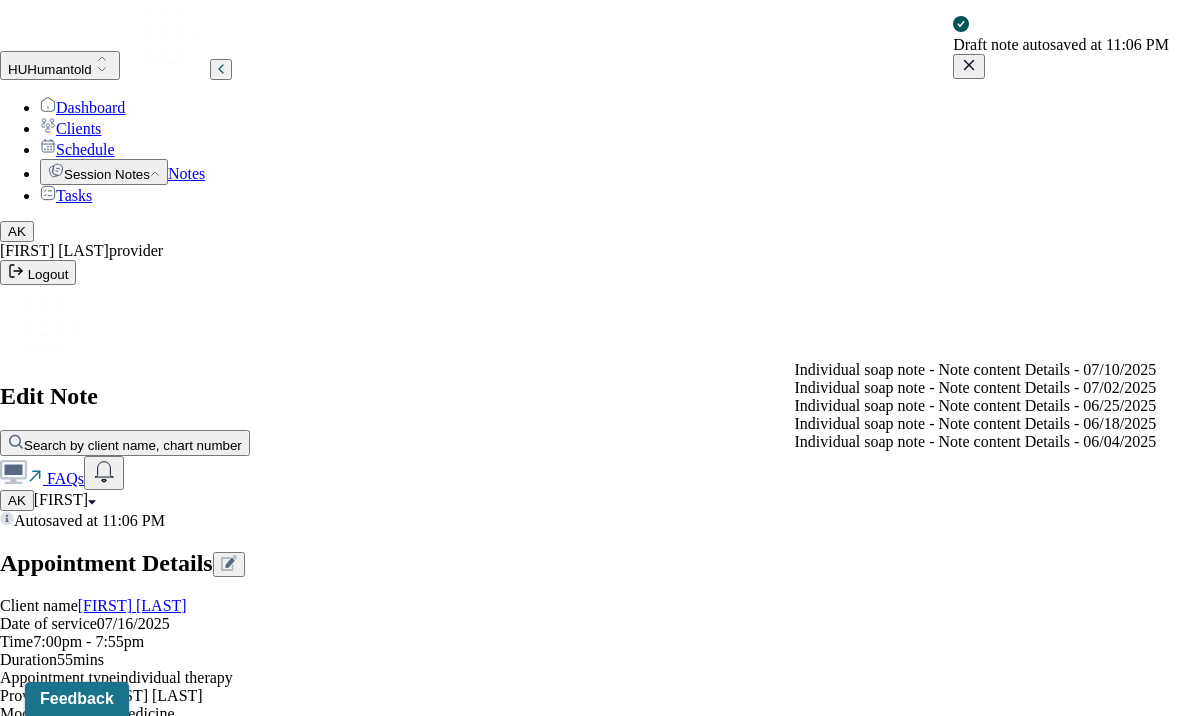 click on "Individual soap note   - Note content Details -   07/10/2025" at bounding box center [976, 370] 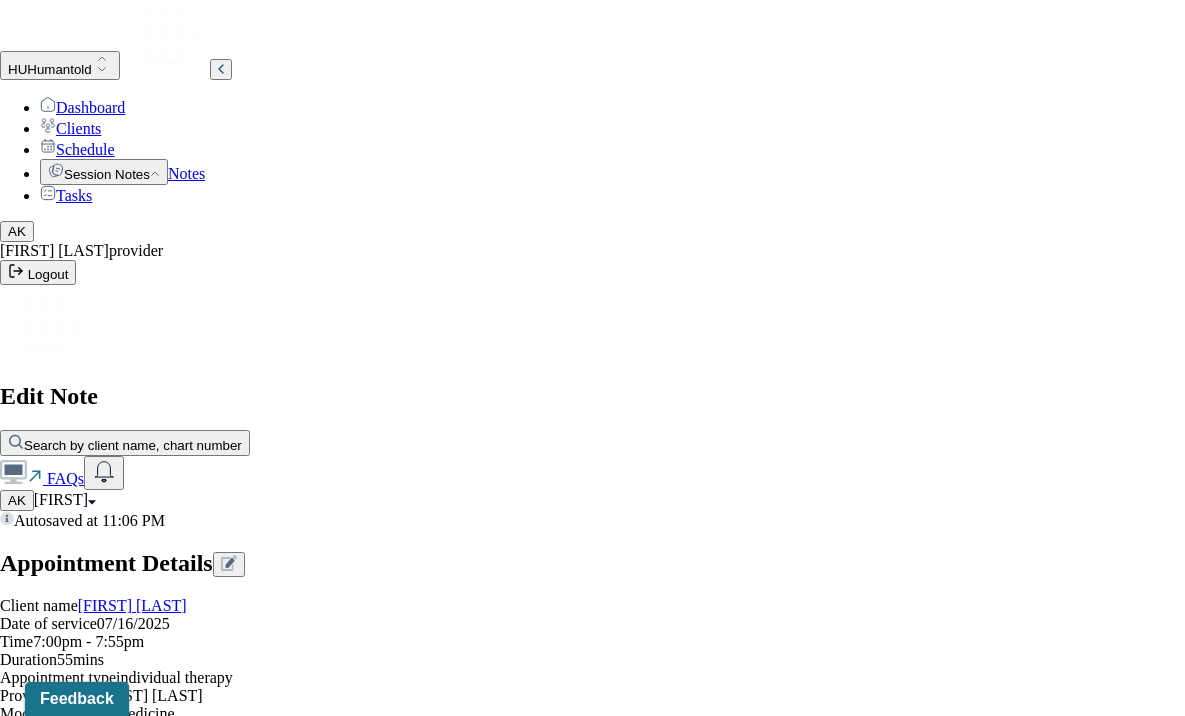 click on "Yes, Load Previous Note" at bounding box center (139, 4267) 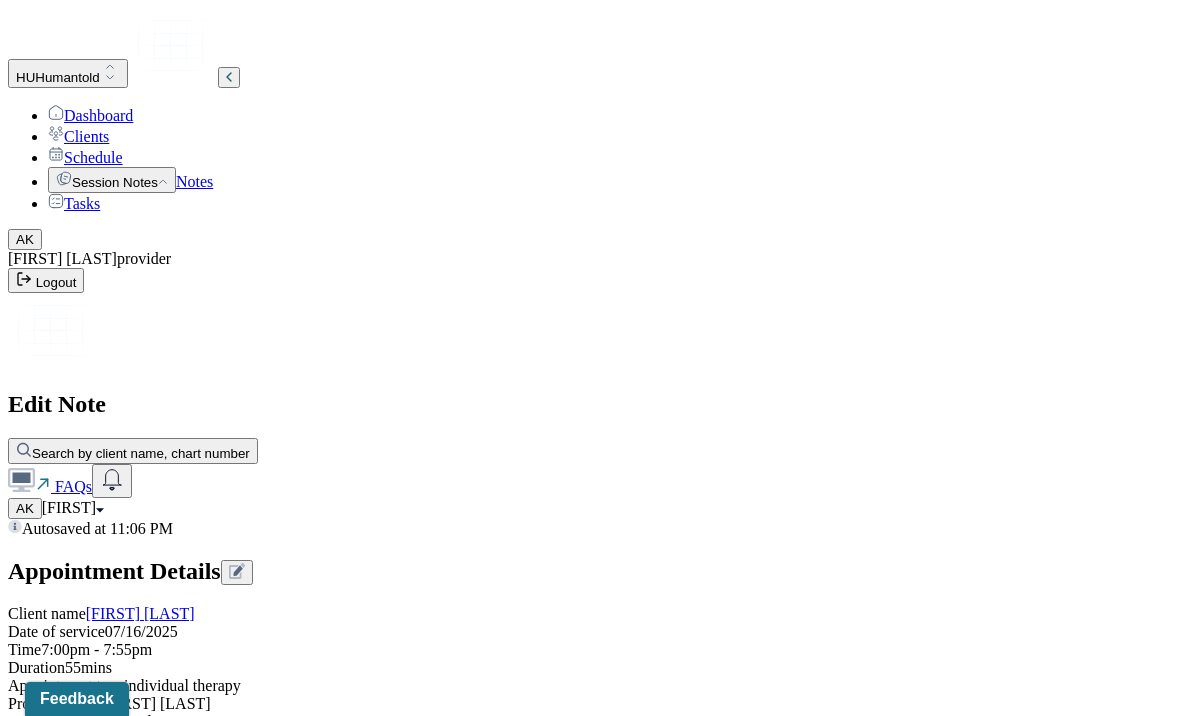 click on "Notes" at bounding box center [194, 181] 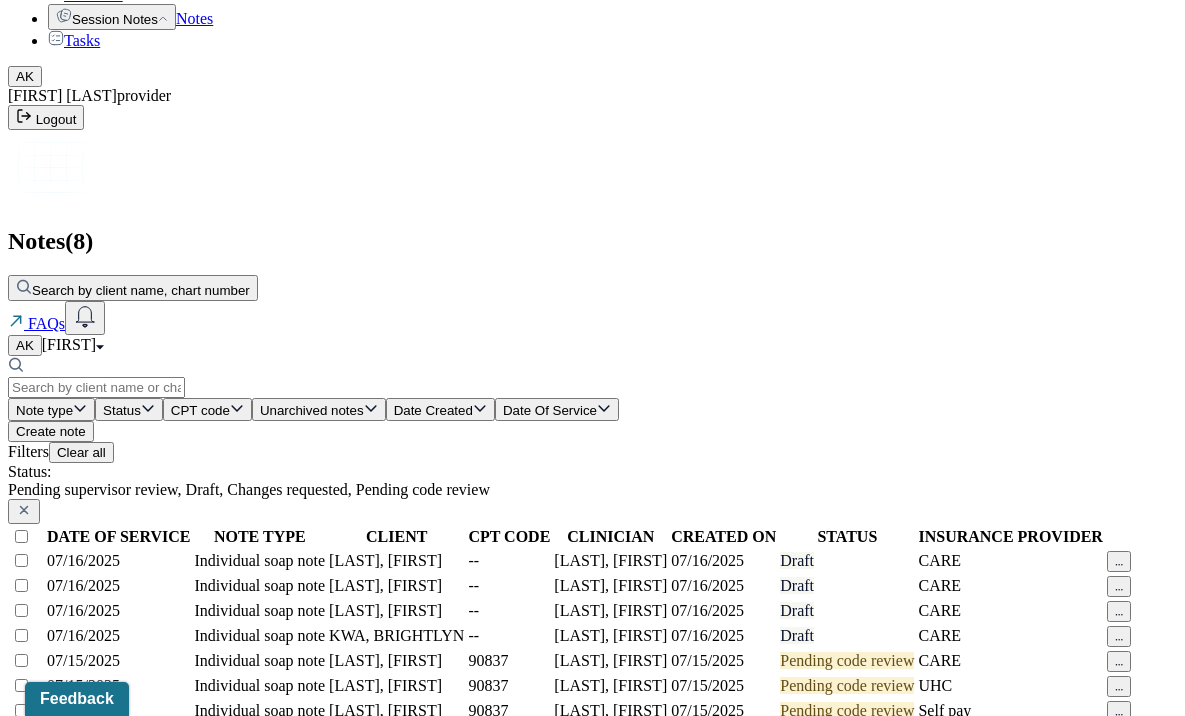 scroll, scrollTop: 0, scrollLeft: 0, axis: both 